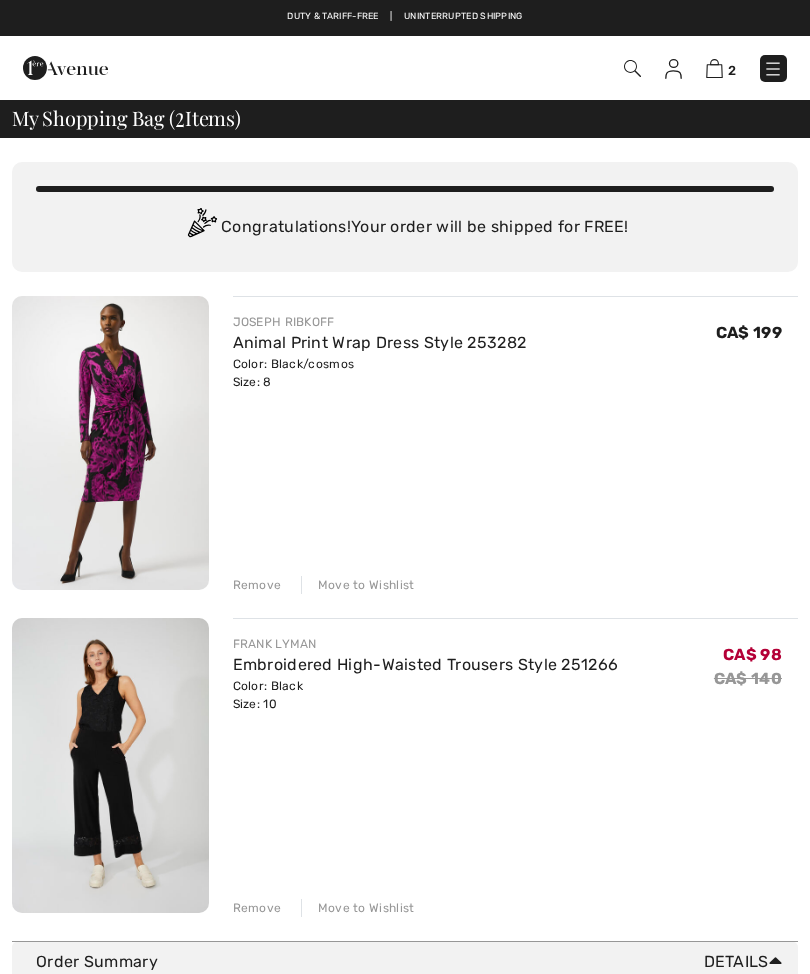 checkbox on "true" 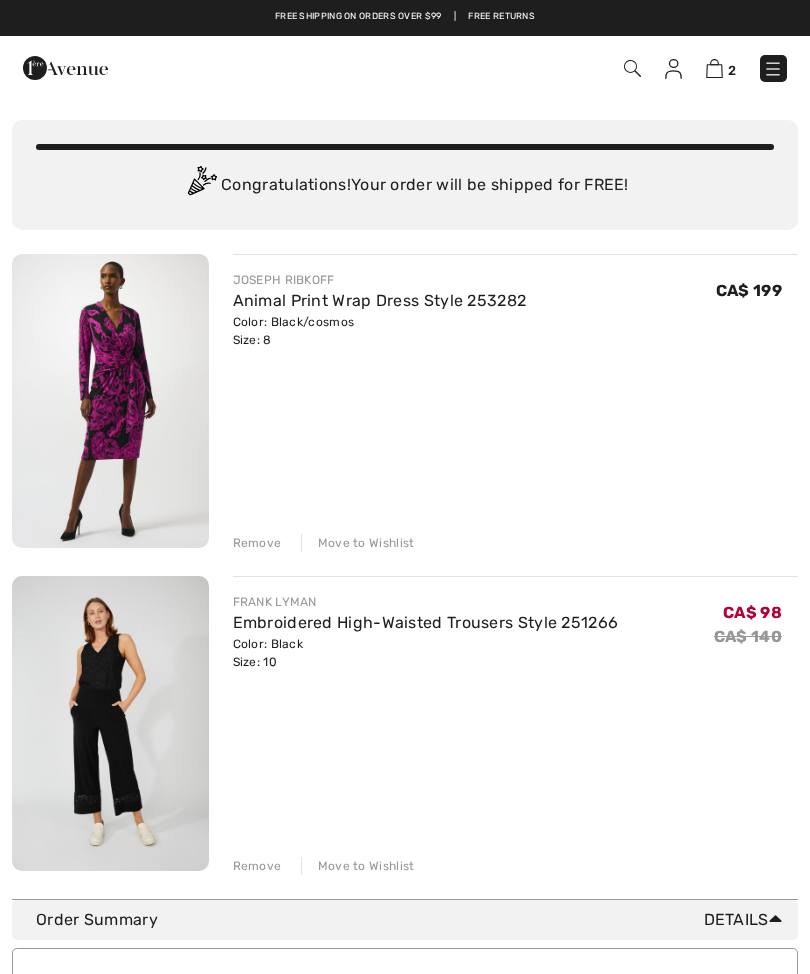 scroll, scrollTop: 0, scrollLeft: 0, axis: both 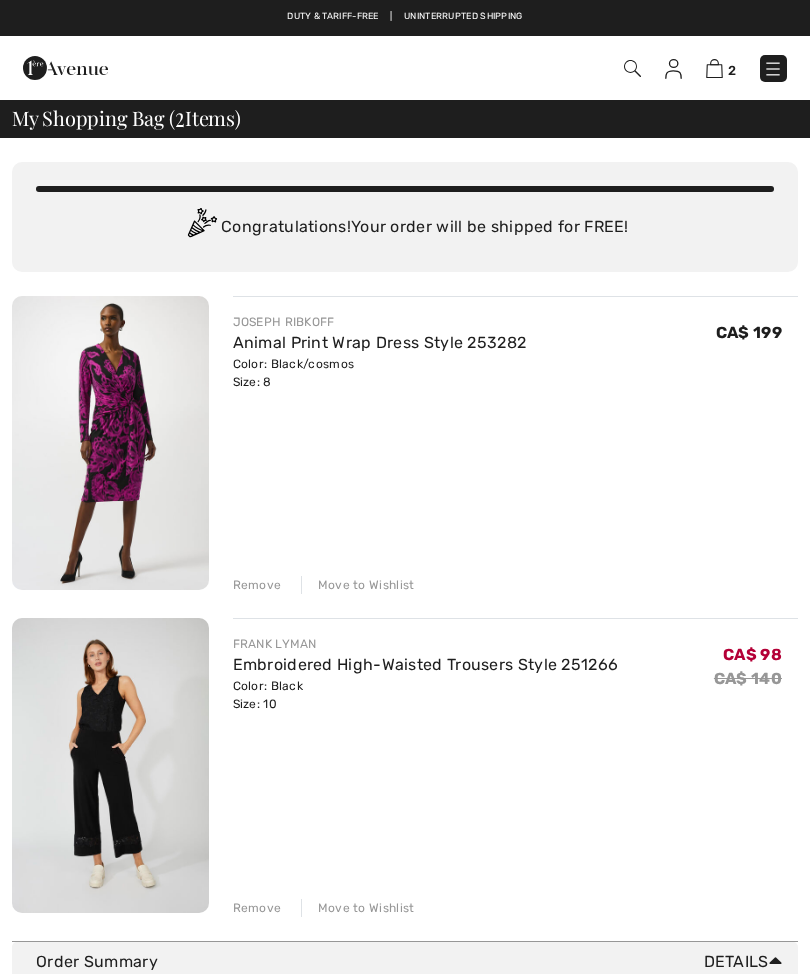 click on "Color: Black/cosmos
Size: 8" at bounding box center [380, 373] 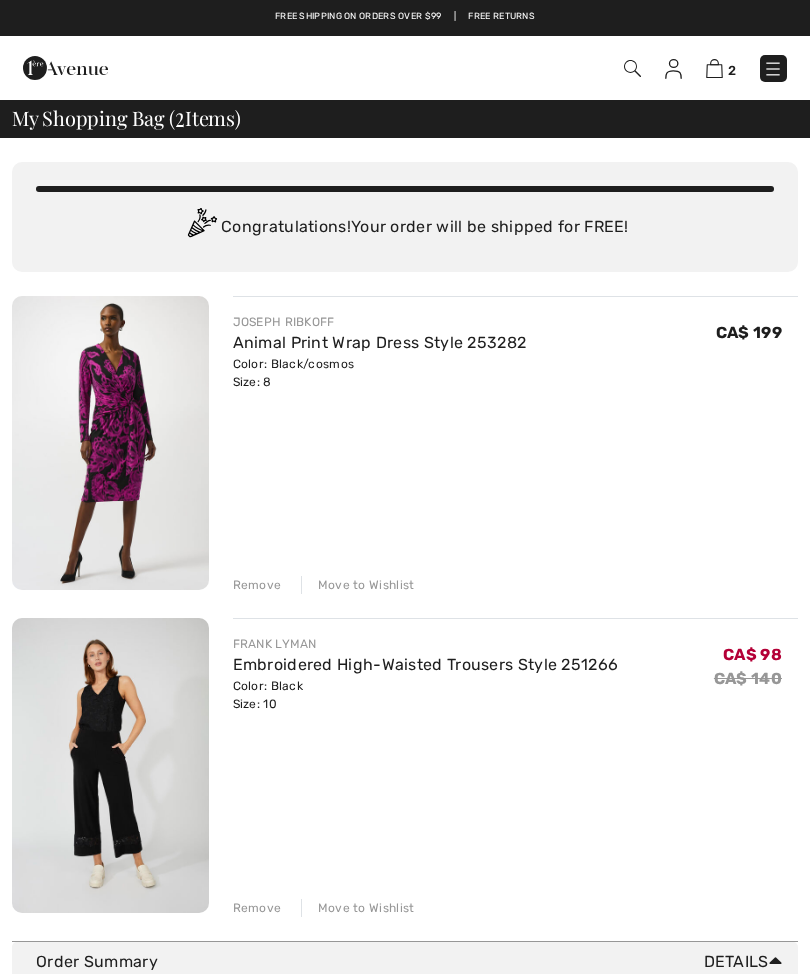 click on "Animal Print Wrap Dress Style 253282" at bounding box center [380, 342] 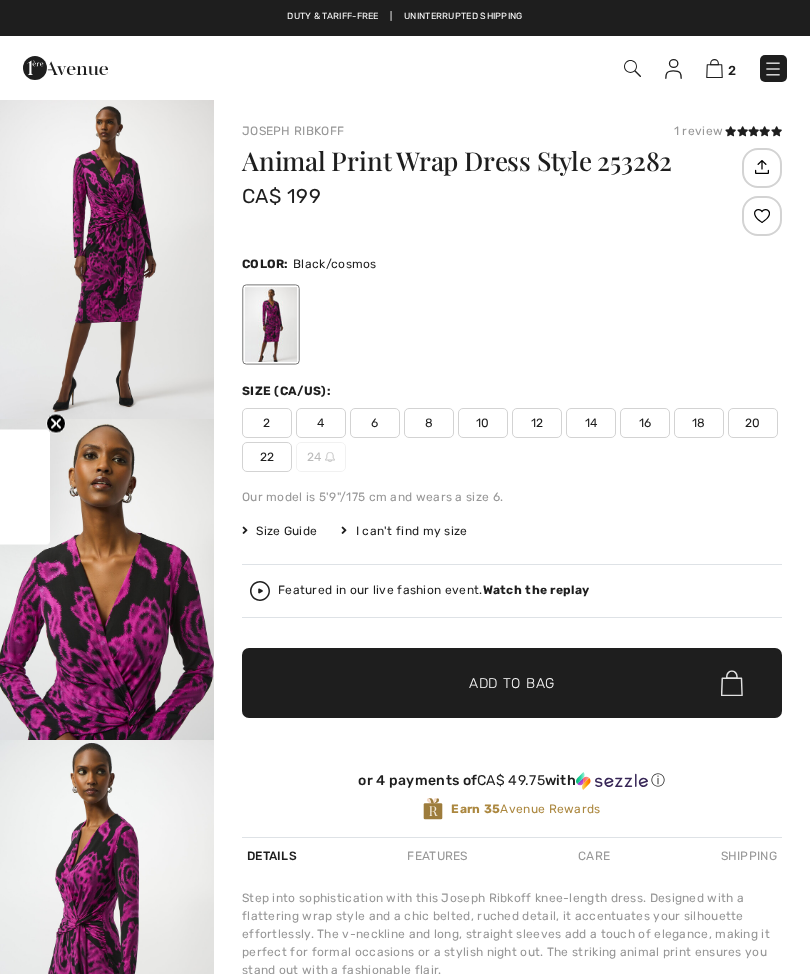 checkbox on "true" 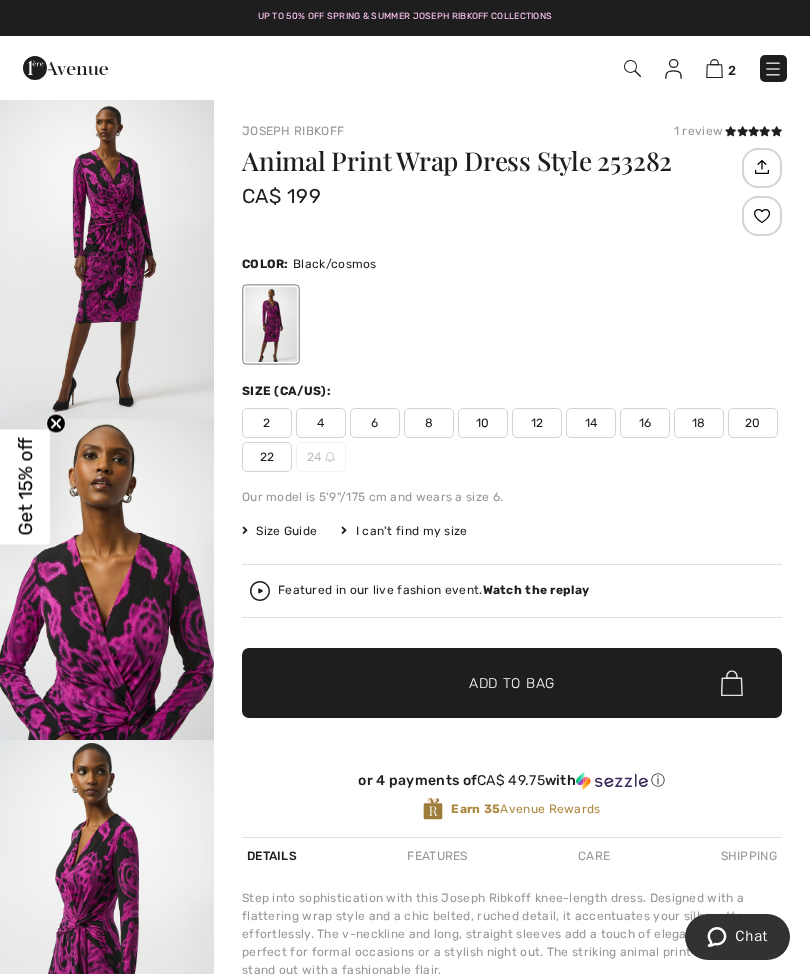 click at bounding box center [761, 167] 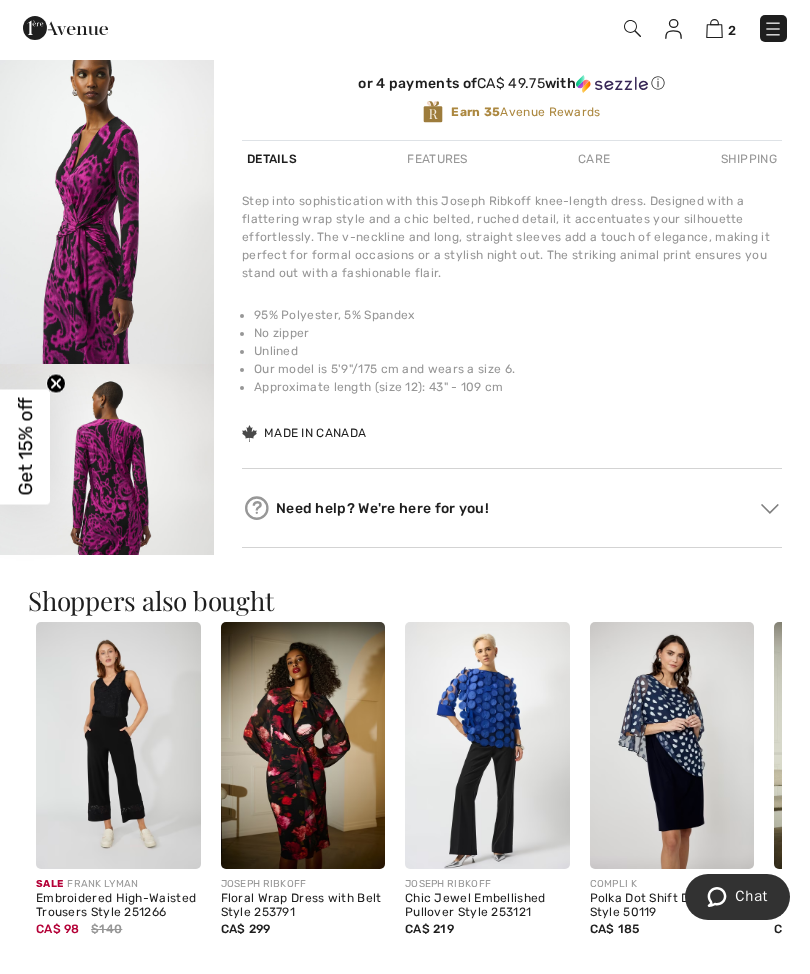 scroll, scrollTop: 659, scrollLeft: 0, axis: vertical 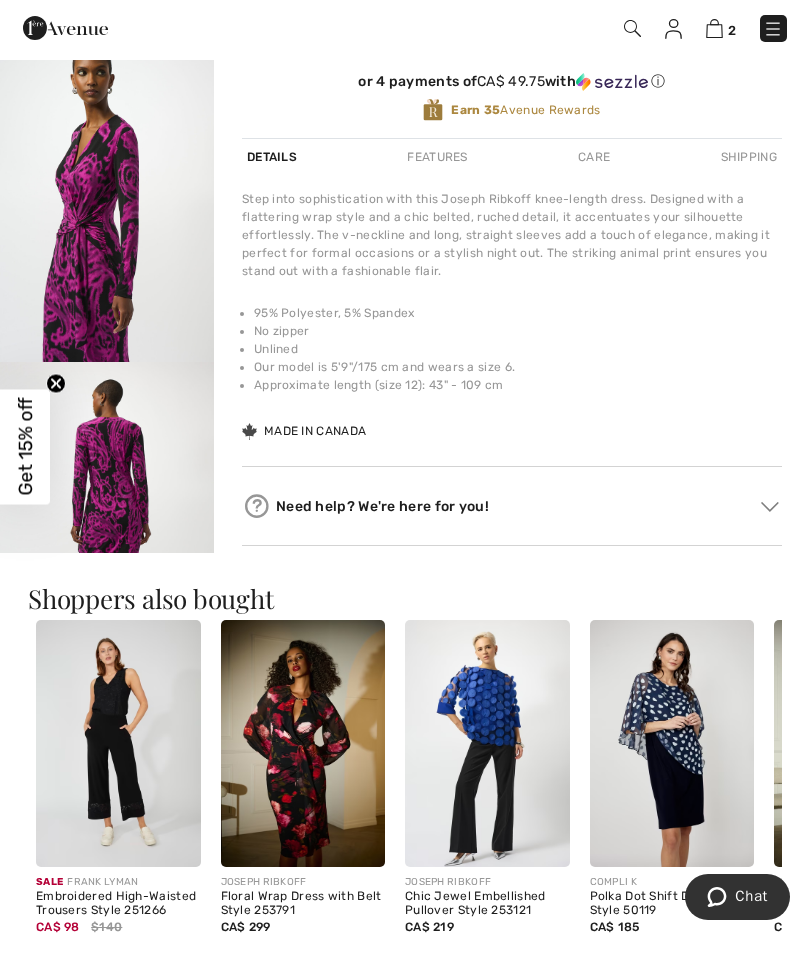 click at bounding box center (770, 547) 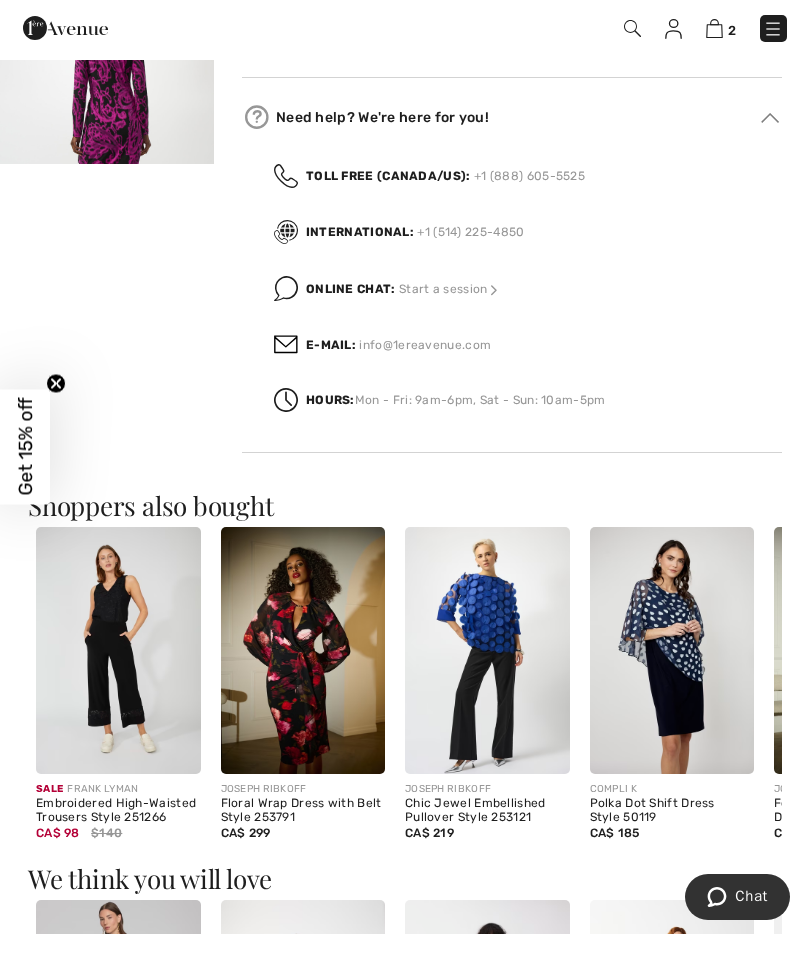 scroll, scrollTop: 1051, scrollLeft: 0, axis: vertical 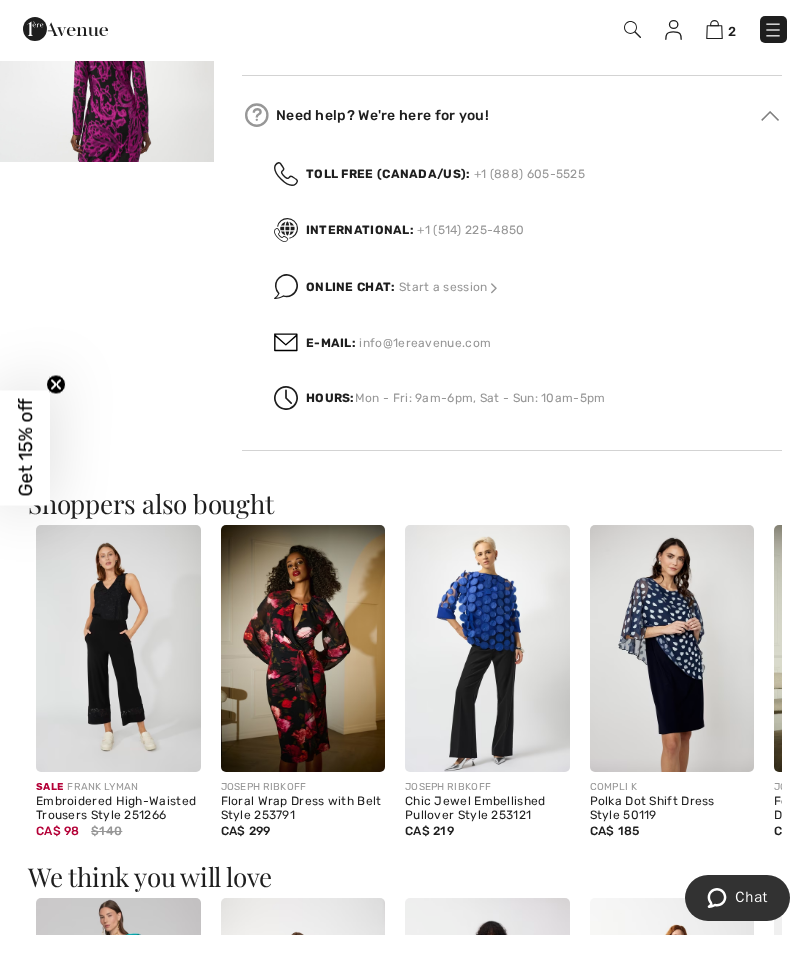 click 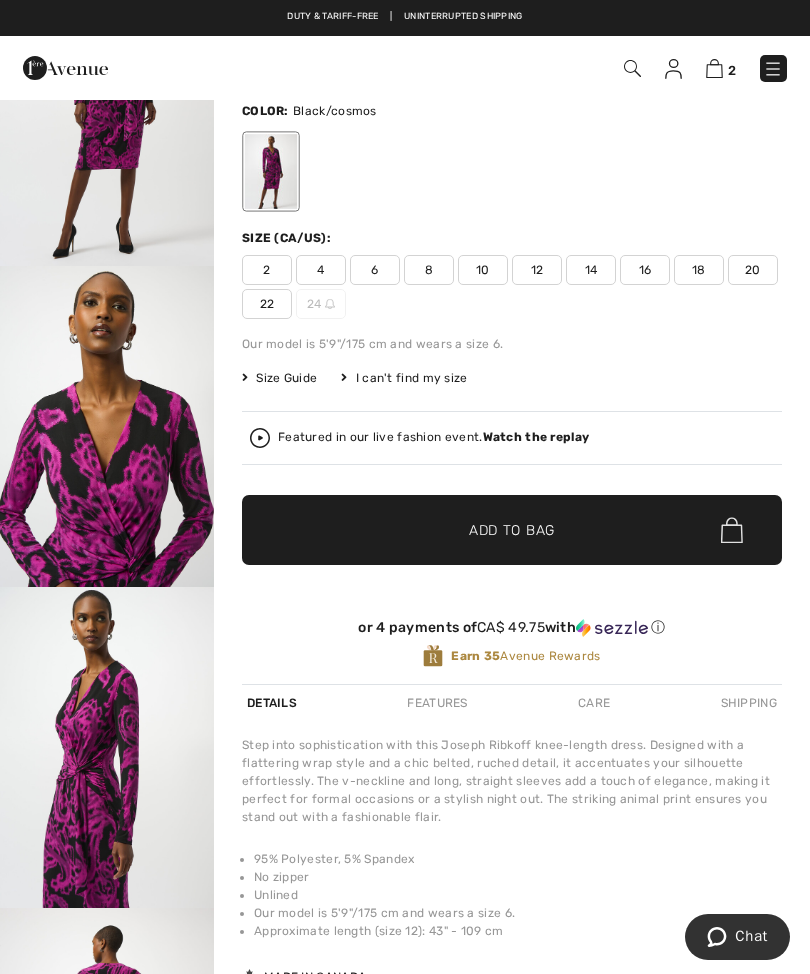 scroll, scrollTop: 149, scrollLeft: 0, axis: vertical 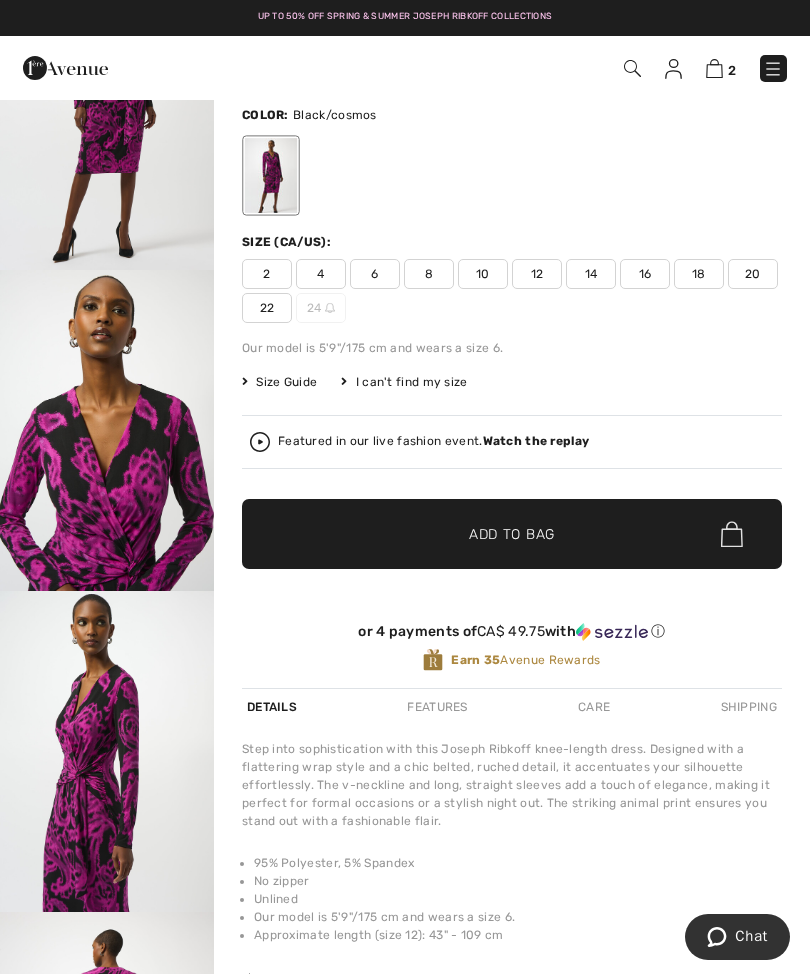 click on "2" at bounding box center (732, 70) 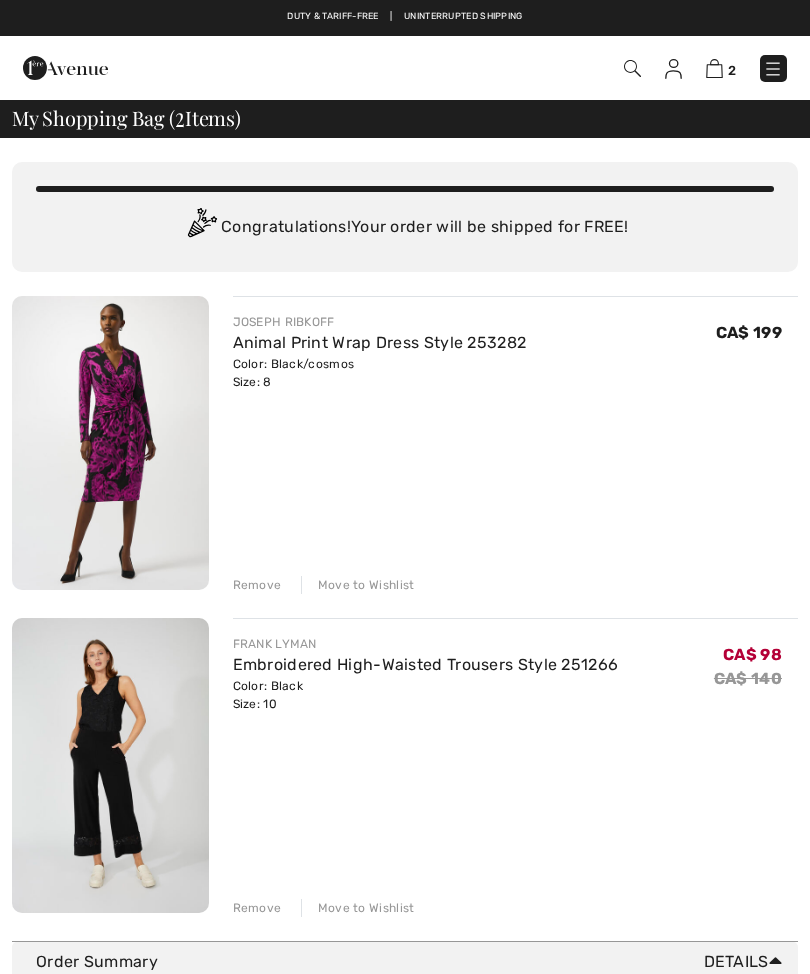 scroll, scrollTop: 0, scrollLeft: 0, axis: both 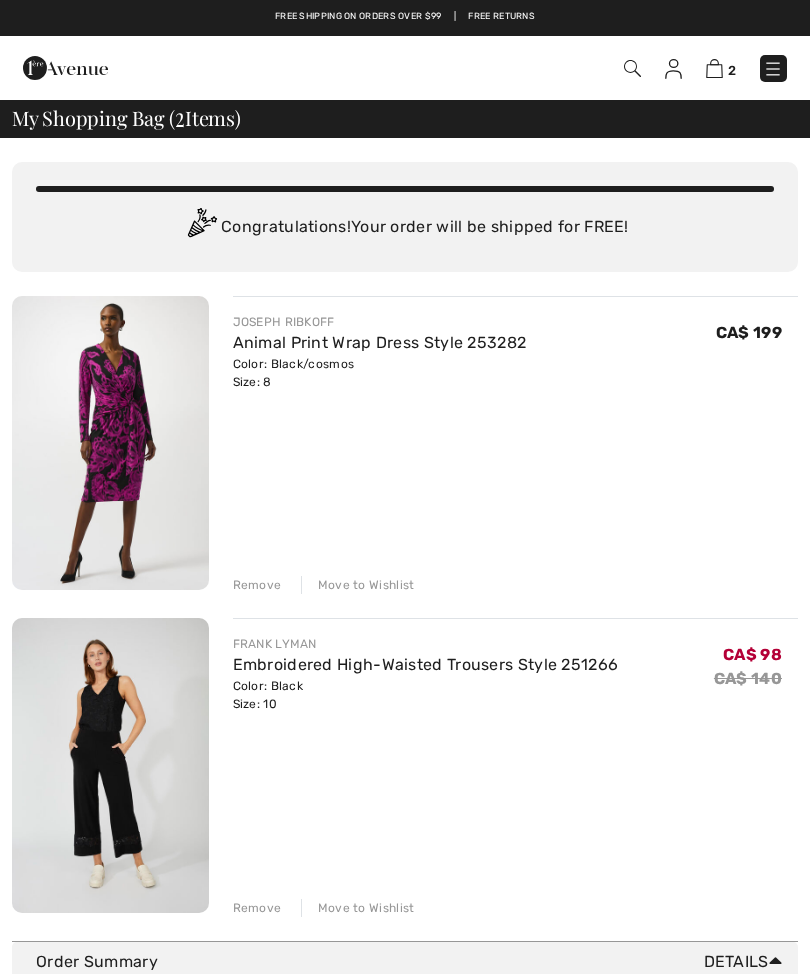 click on "JOSEPH RIBKOFF
Animal Print Wrap Dress Style 253282
Color: Black/cosmos
Size: 8
Final Sale
CA$ 199
CA$ 199
Remove
Move to Wishlist" at bounding box center [516, 445] 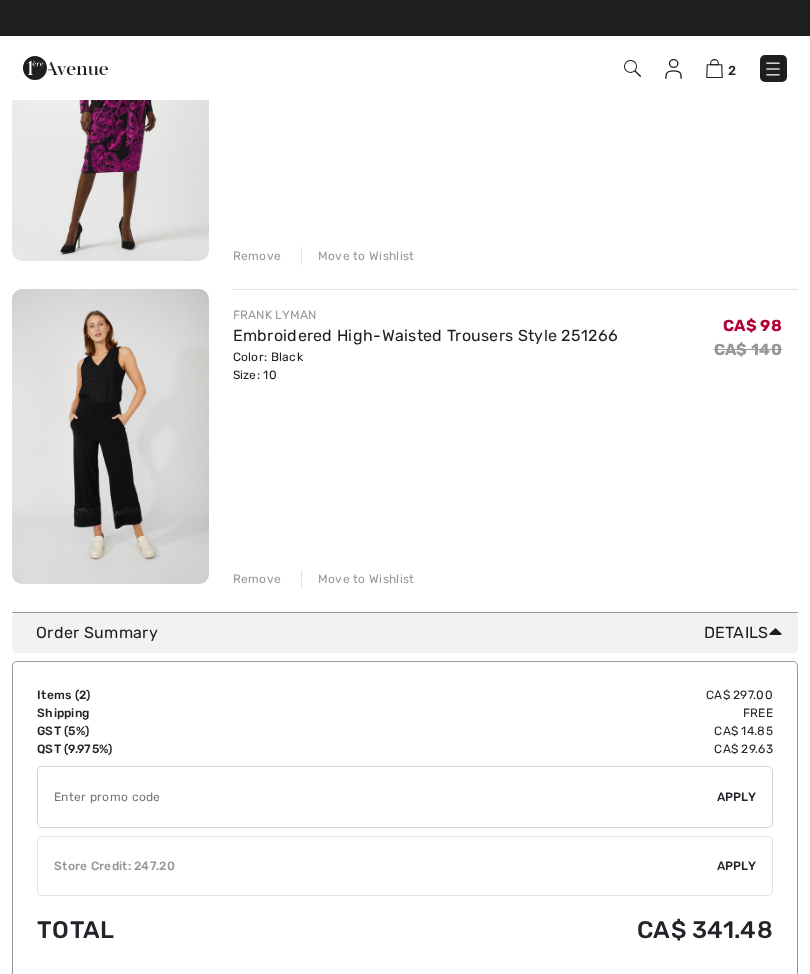 scroll, scrollTop: 0, scrollLeft: 0, axis: both 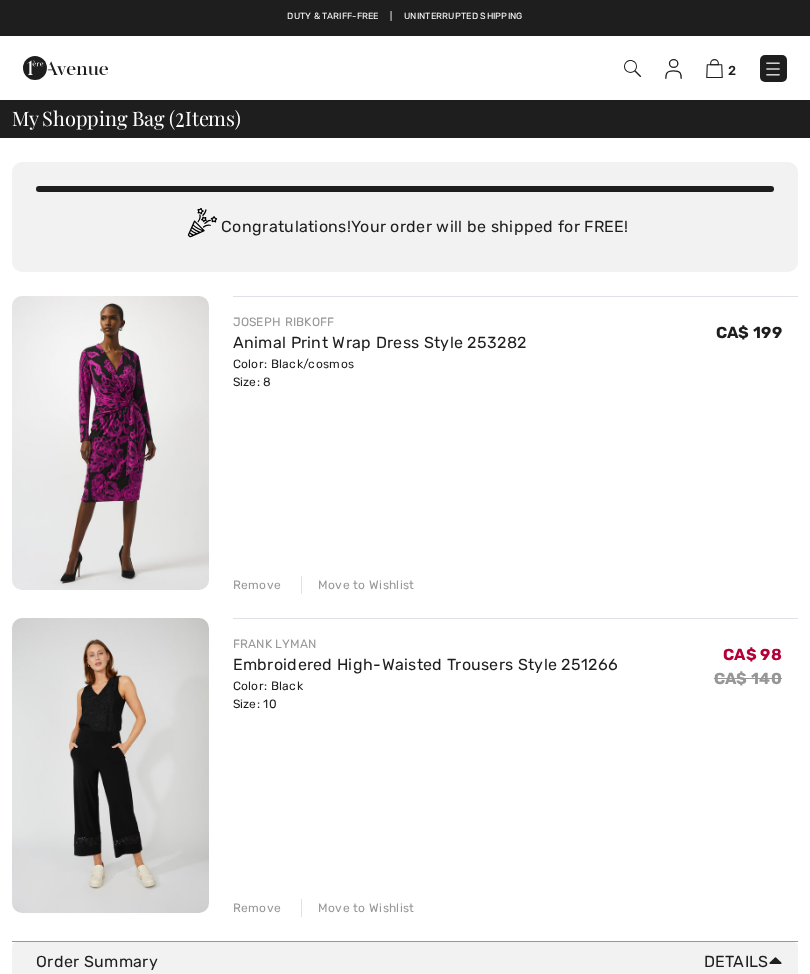 click on "CA$ 199" at bounding box center [749, 332] 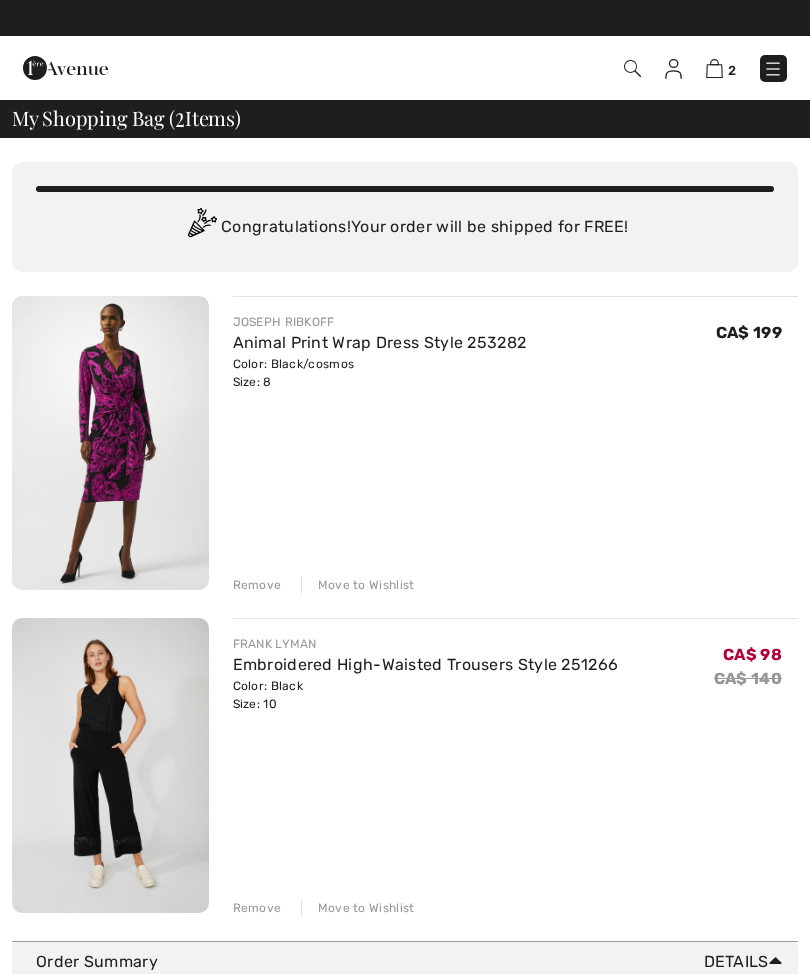click on "JOSEPH RIBKOFF
Animal Print Wrap Dress Style 253282
Color: Black/cosmos
Size: 8
Final Sale
CA$ 199
CA$ 199
Remove
Move to Wishlist" at bounding box center [516, 445] 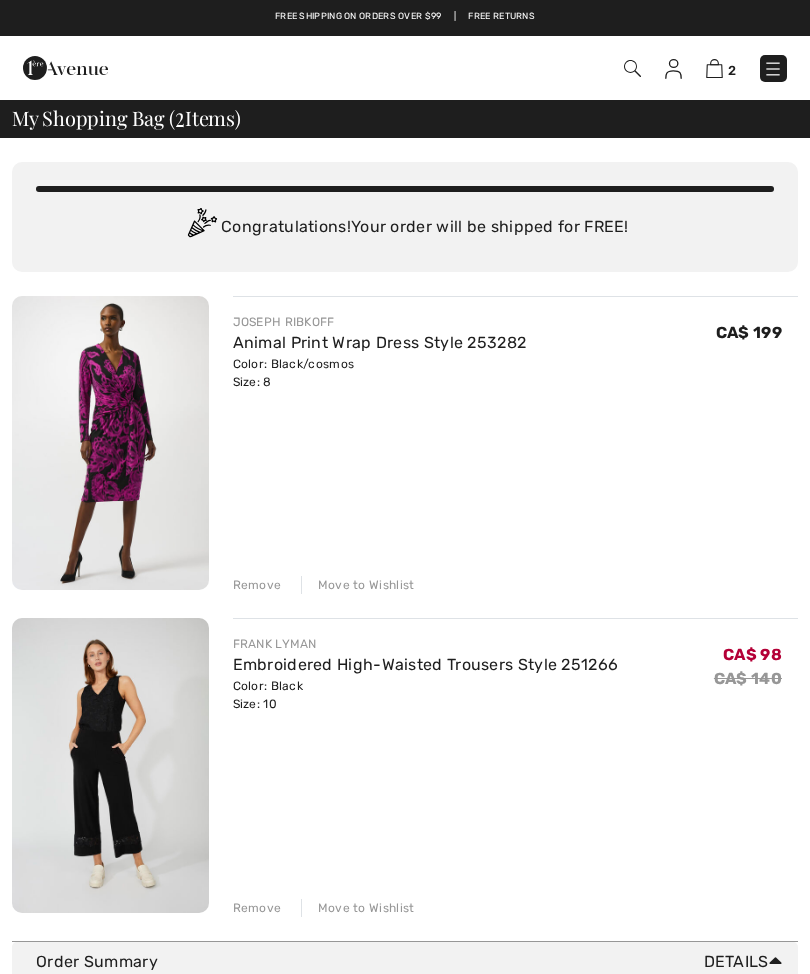 click on "Remove" at bounding box center (257, 908) 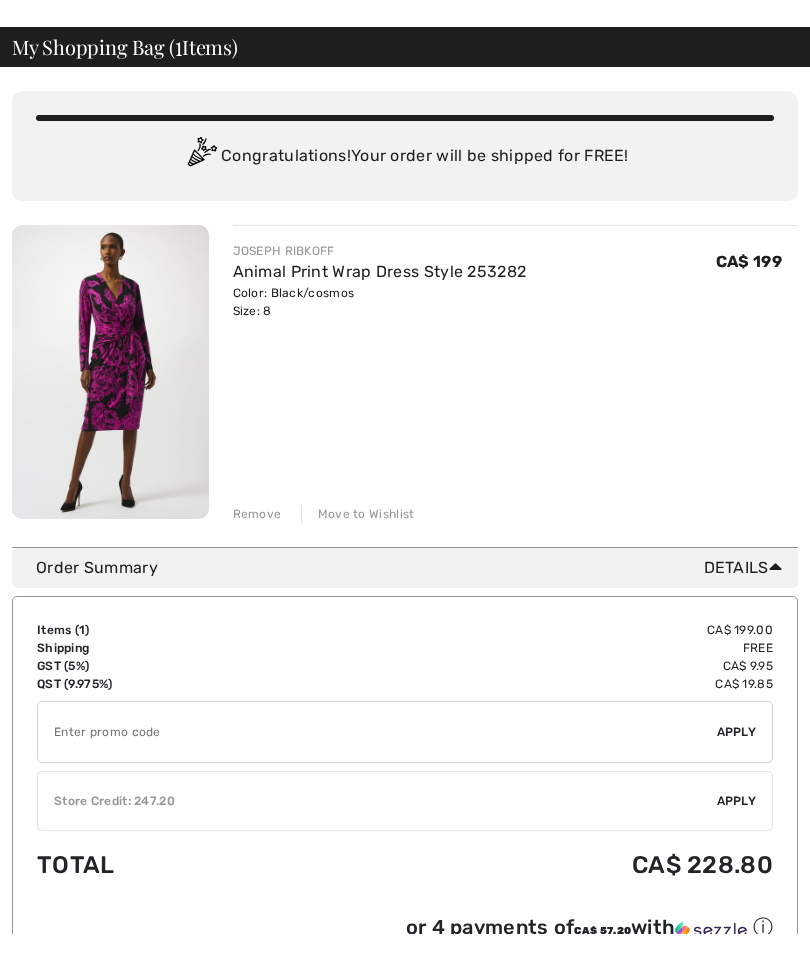 scroll, scrollTop: 32, scrollLeft: 0, axis: vertical 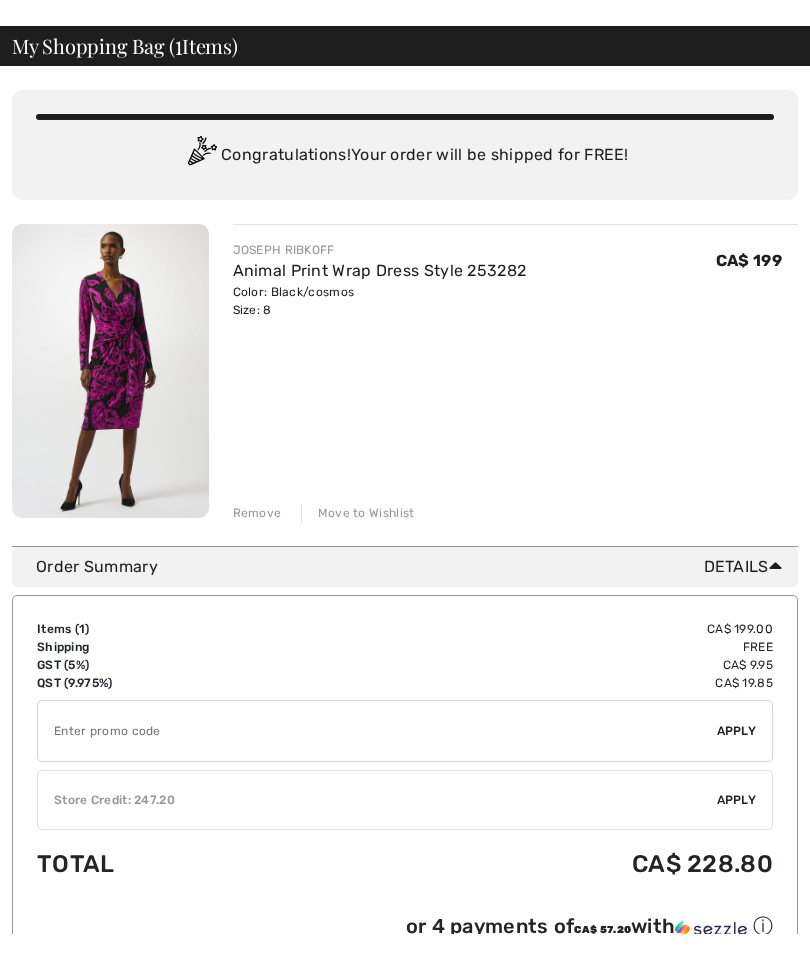 click on "Remove" at bounding box center (257, 553) 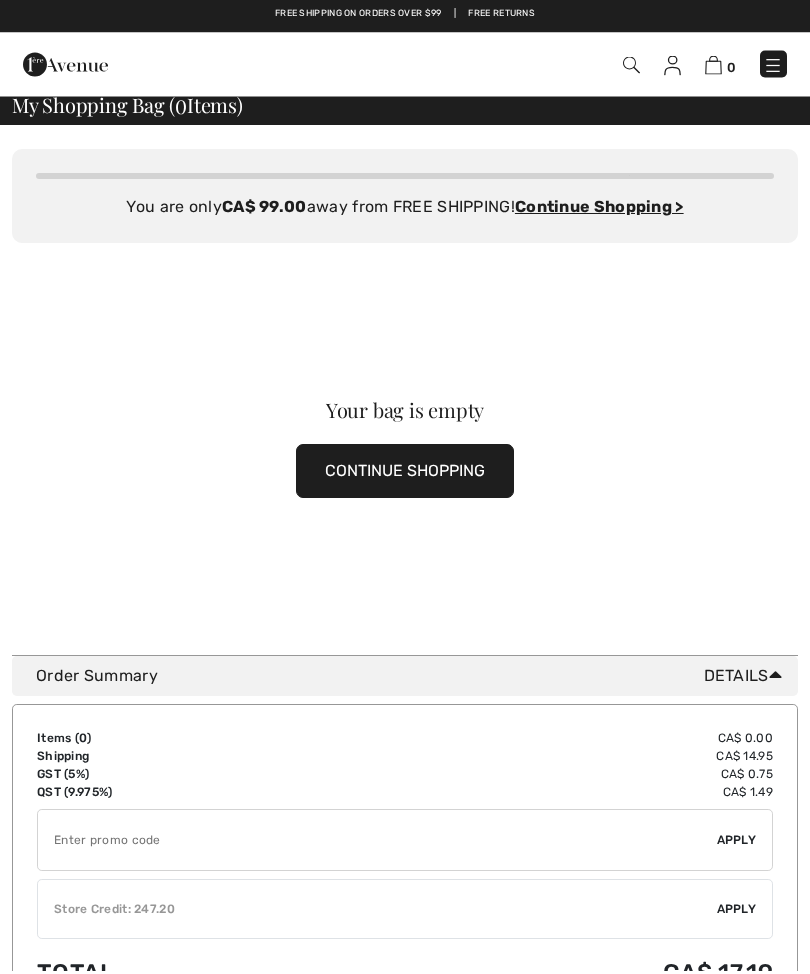 scroll, scrollTop: 0, scrollLeft: 0, axis: both 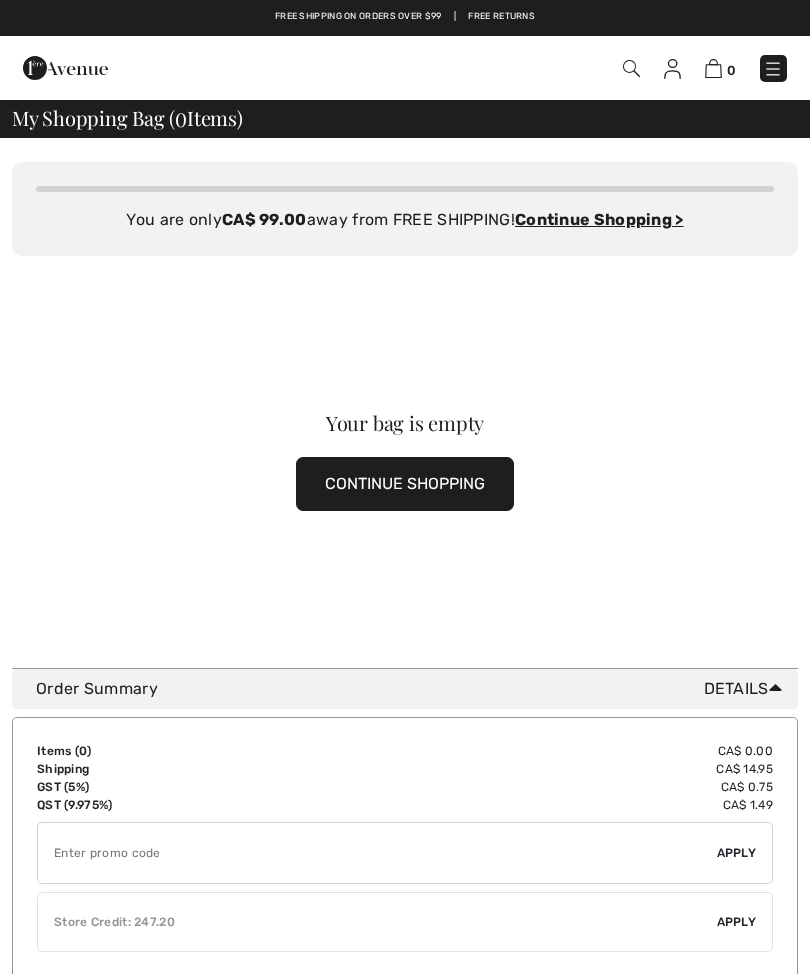 click on "0" at bounding box center [731, 70] 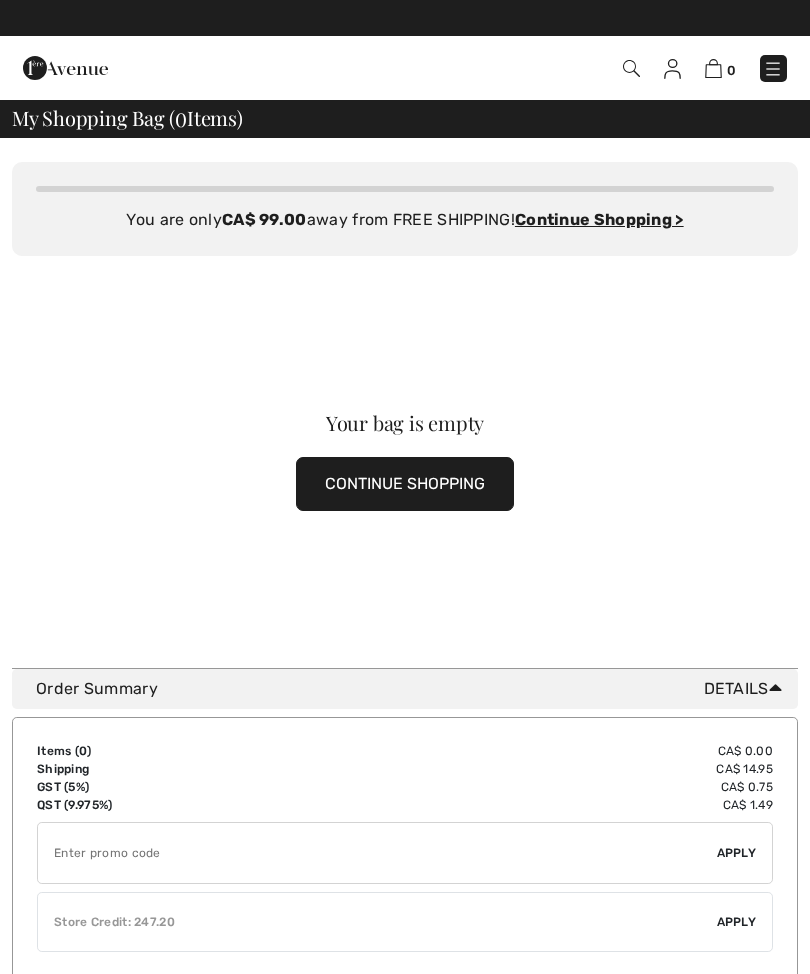 click on "0" at bounding box center [731, 70] 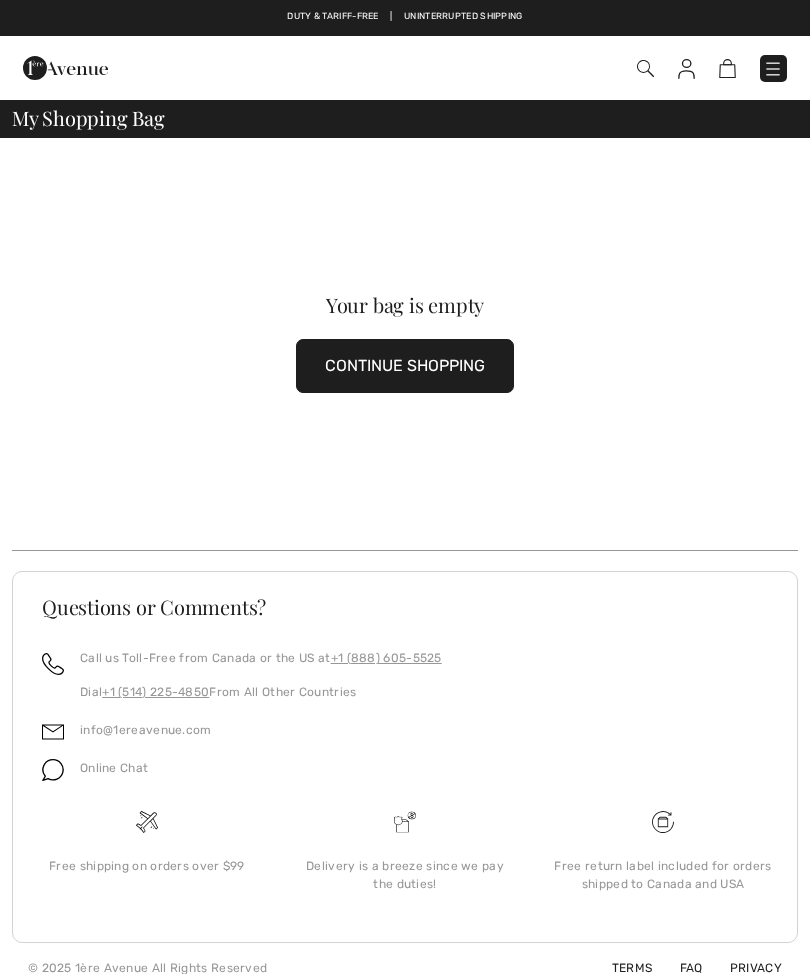 scroll, scrollTop: 0, scrollLeft: 0, axis: both 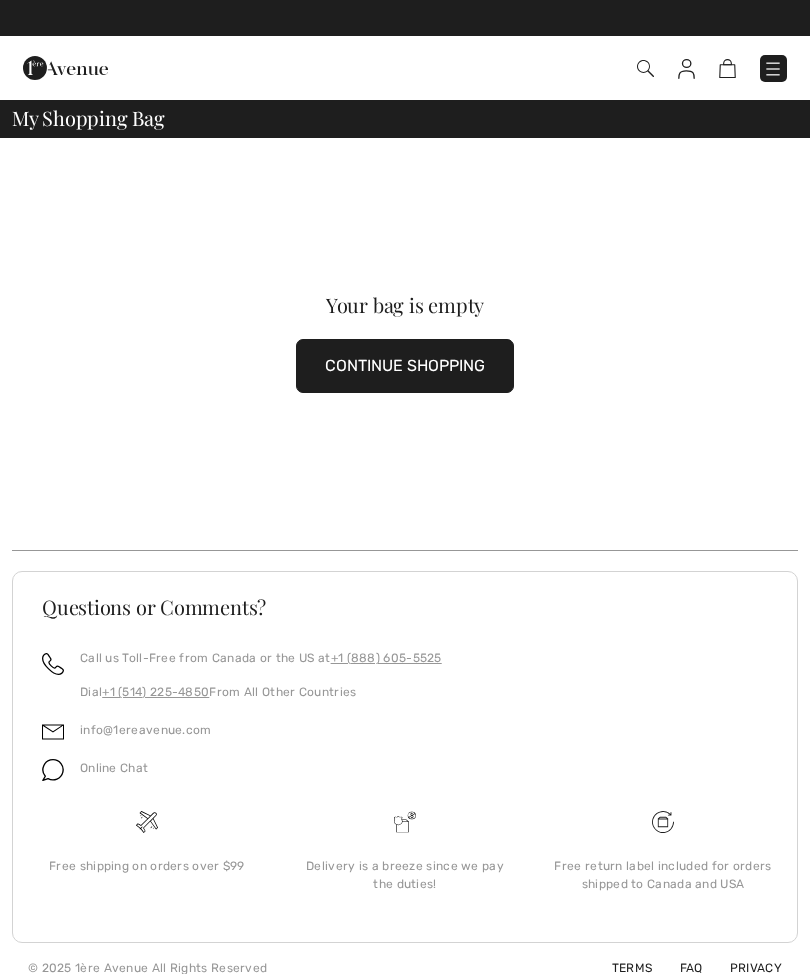 click on "CONTINUE SHOPPING" at bounding box center [405, 366] 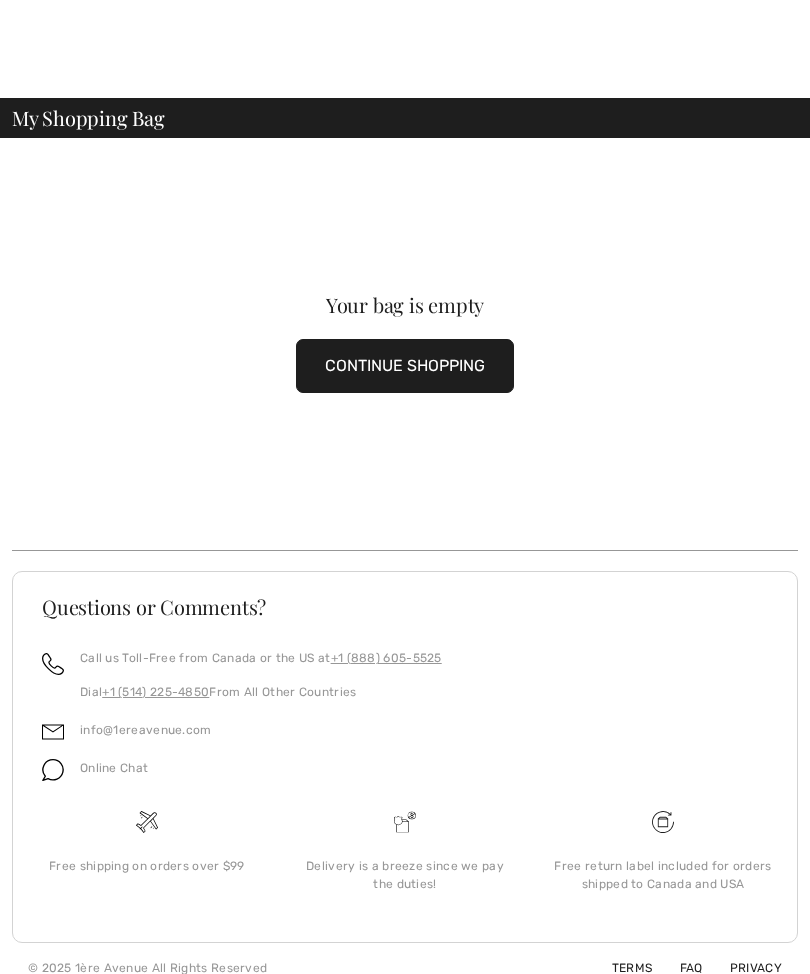 scroll, scrollTop: 69, scrollLeft: 0, axis: vertical 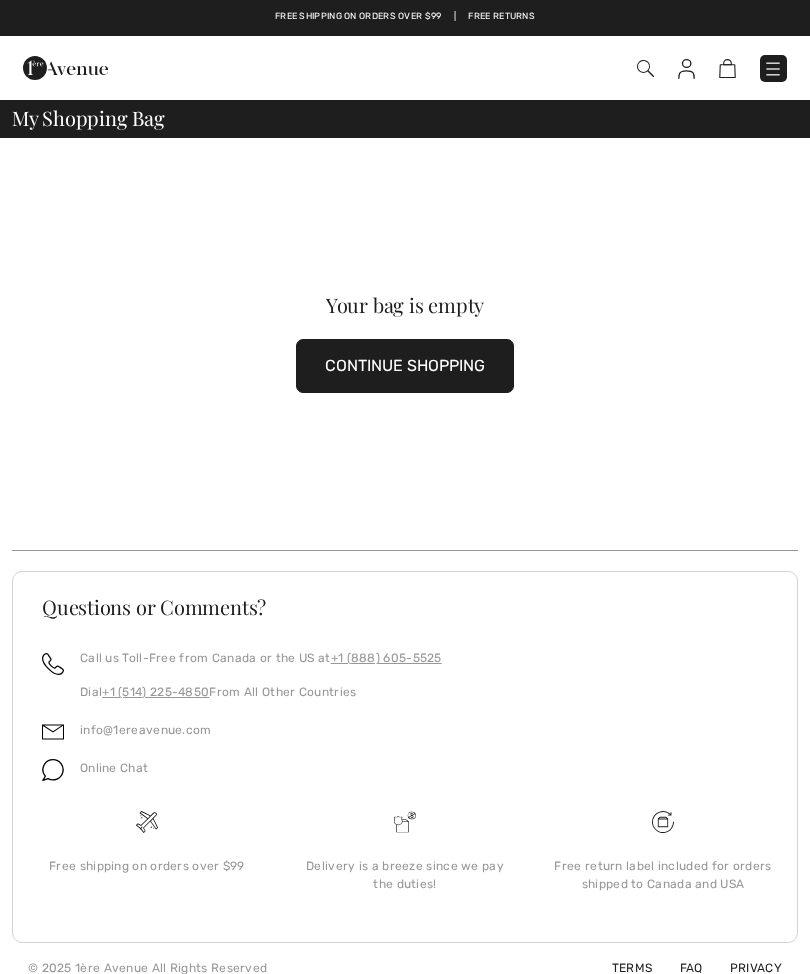 click on "CONTINUE SHOPPING" at bounding box center [405, 366] 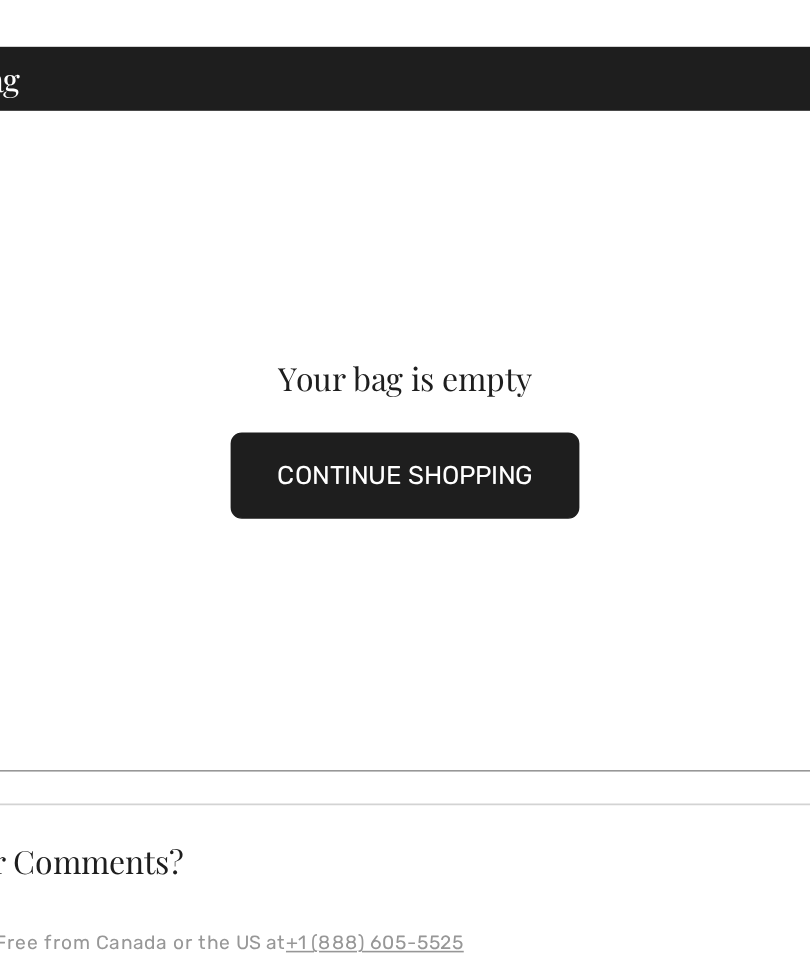 click on "CONTINUE SHOPPING" at bounding box center [405, 366] 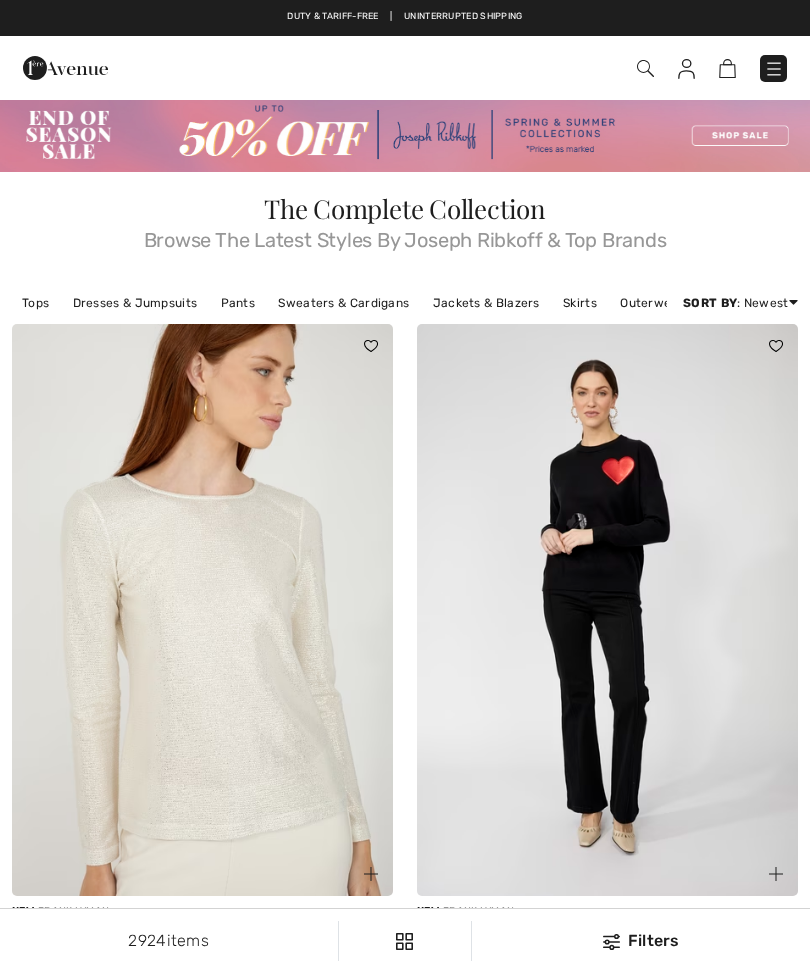 scroll, scrollTop: 0, scrollLeft: 0, axis: both 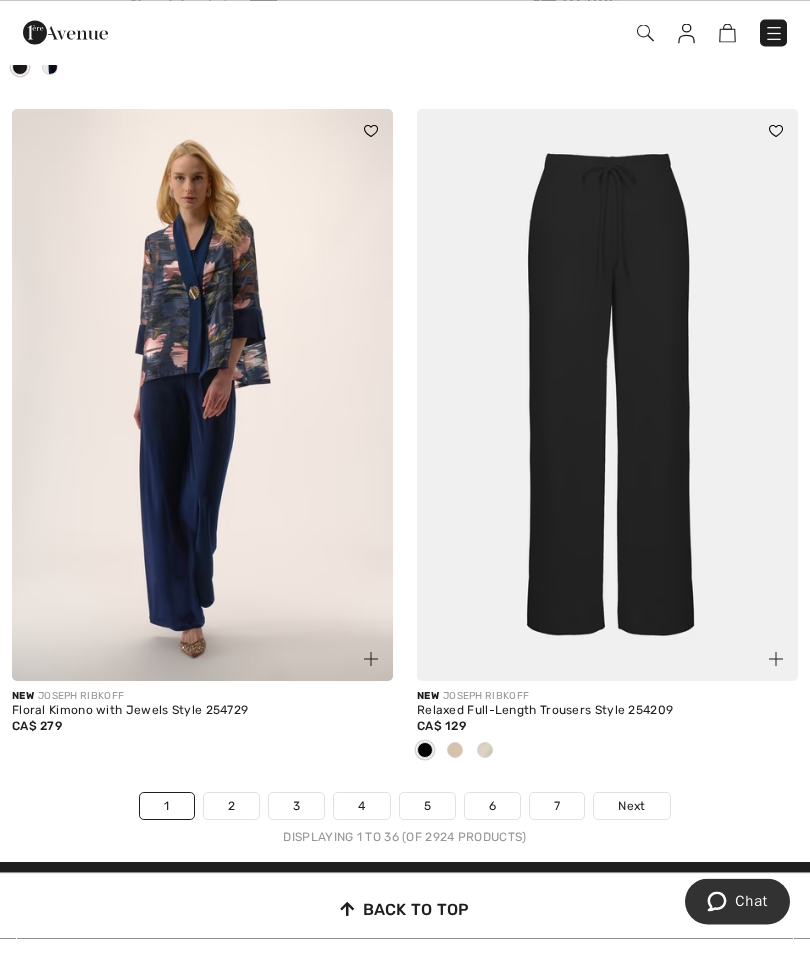 click on "1" at bounding box center [166, 842] 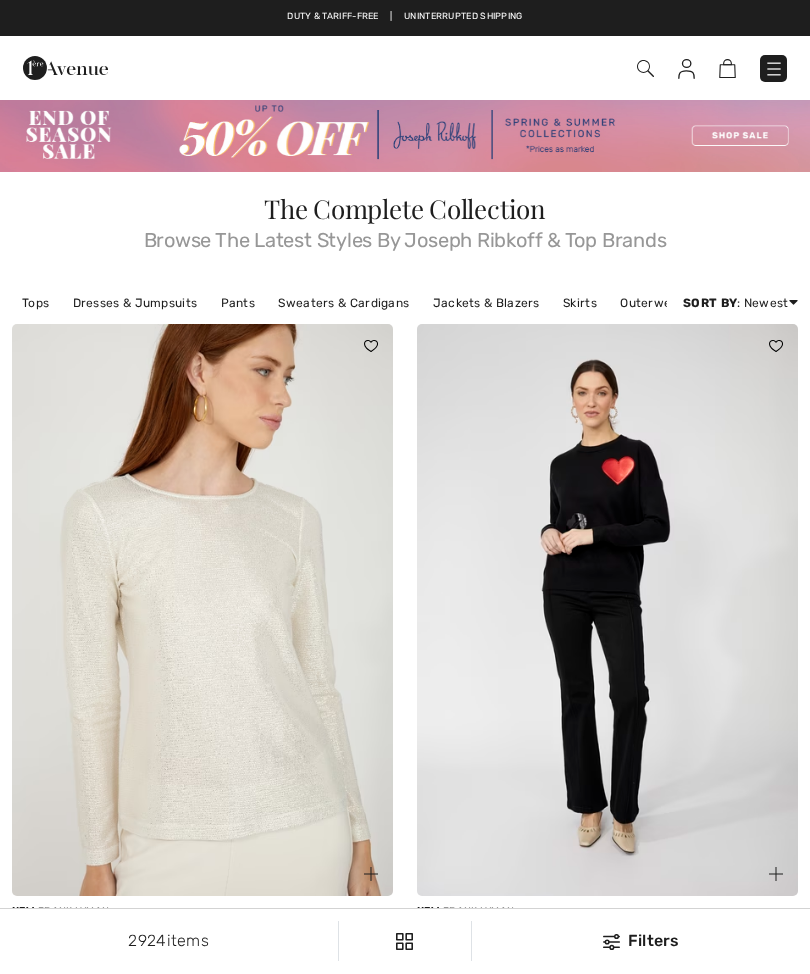 scroll, scrollTop: 0, scrollLeft: 0, axis: both 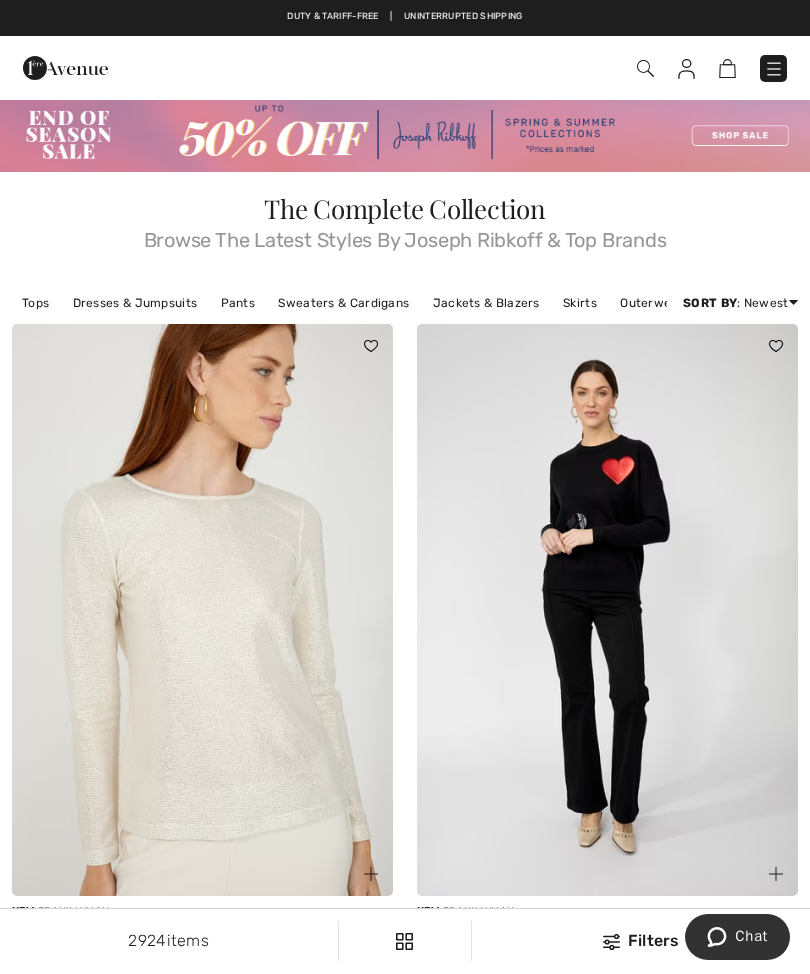 click on "Pants" at bounding box center (238, 303) 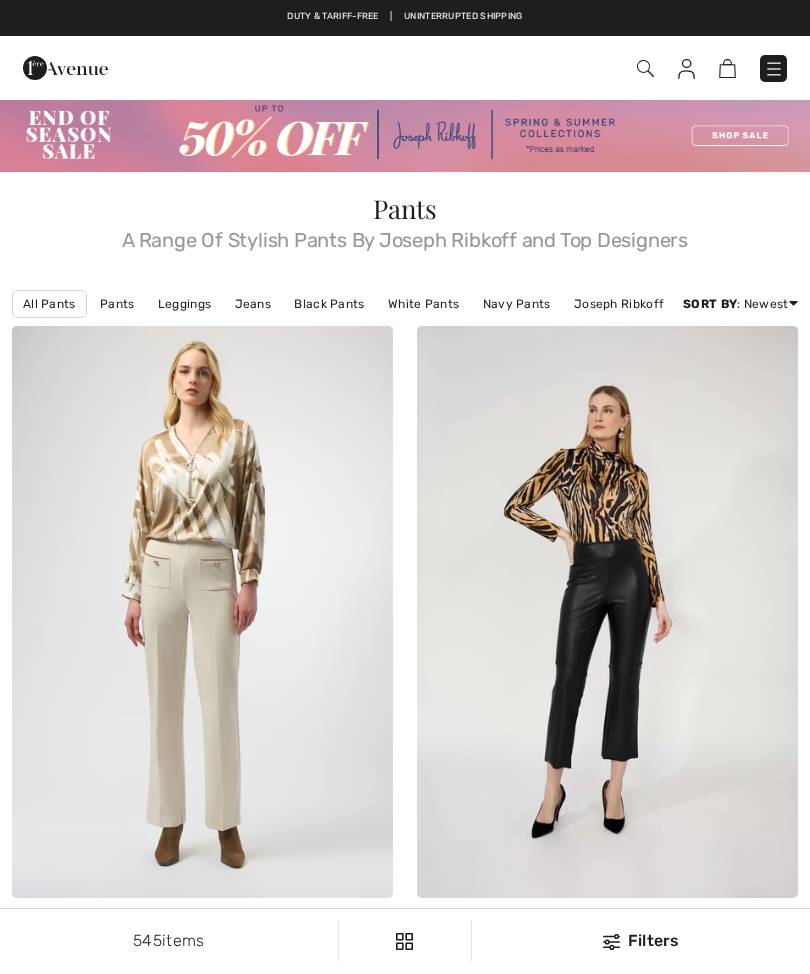 scroll, scrollTop: 0, scrollLeft: 0, axis: both 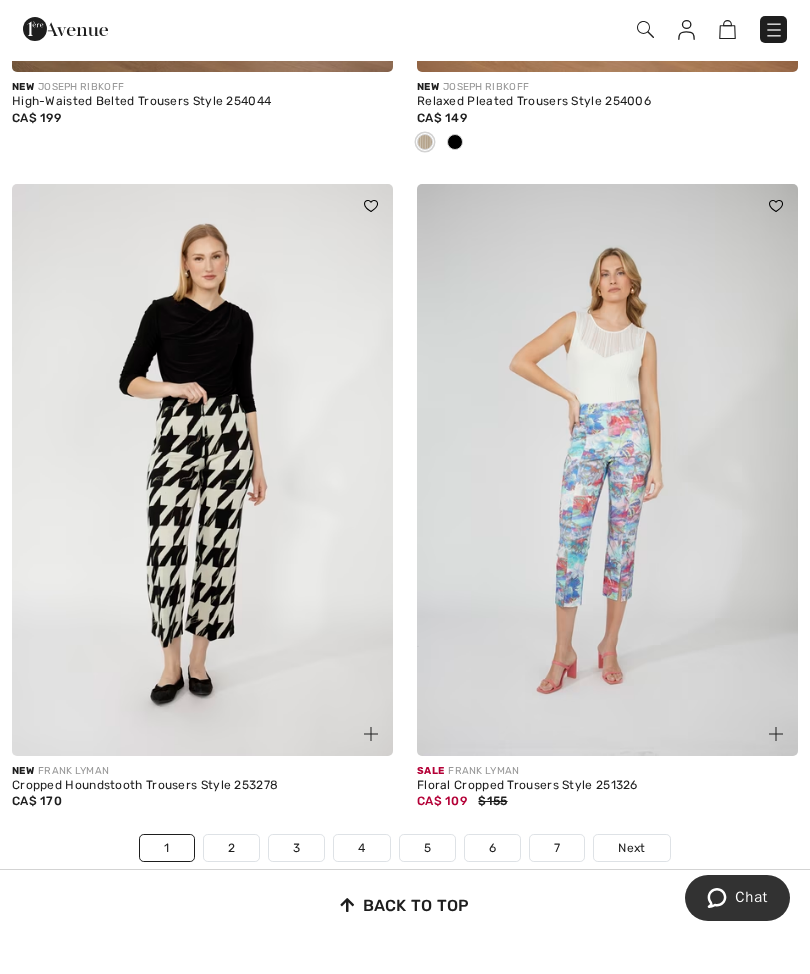 click on "2" at bounding box center [231, 887] 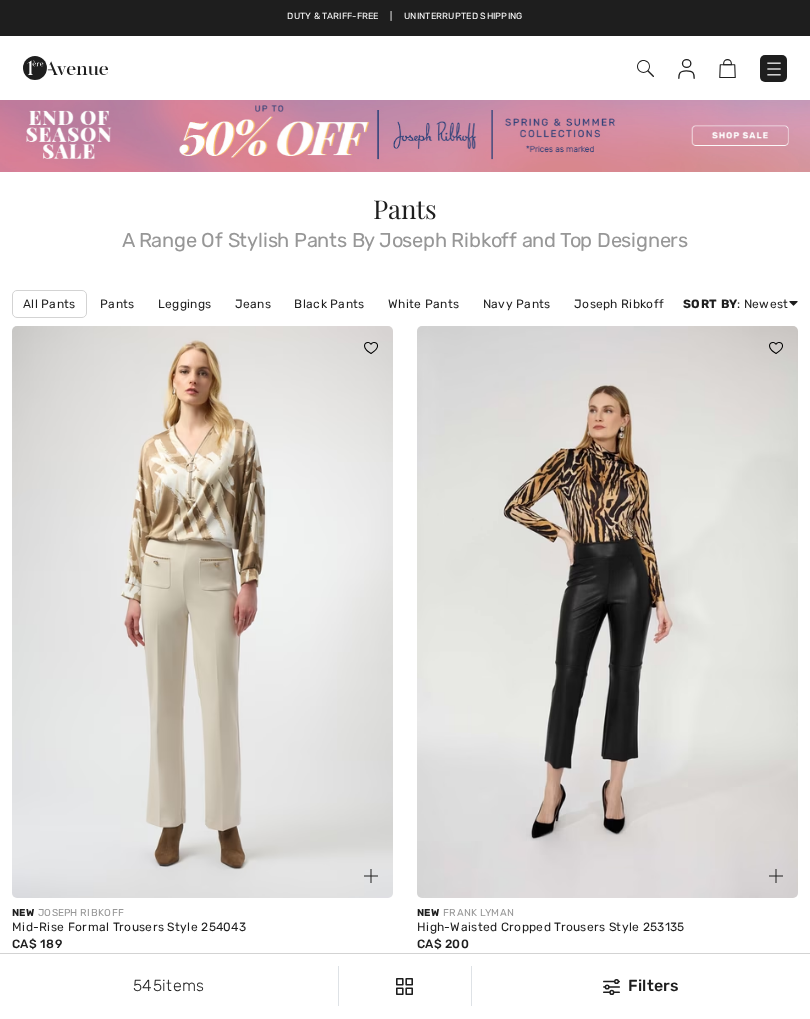 scroll, scrollTop: 0, scrollLeft: 0, axis: both 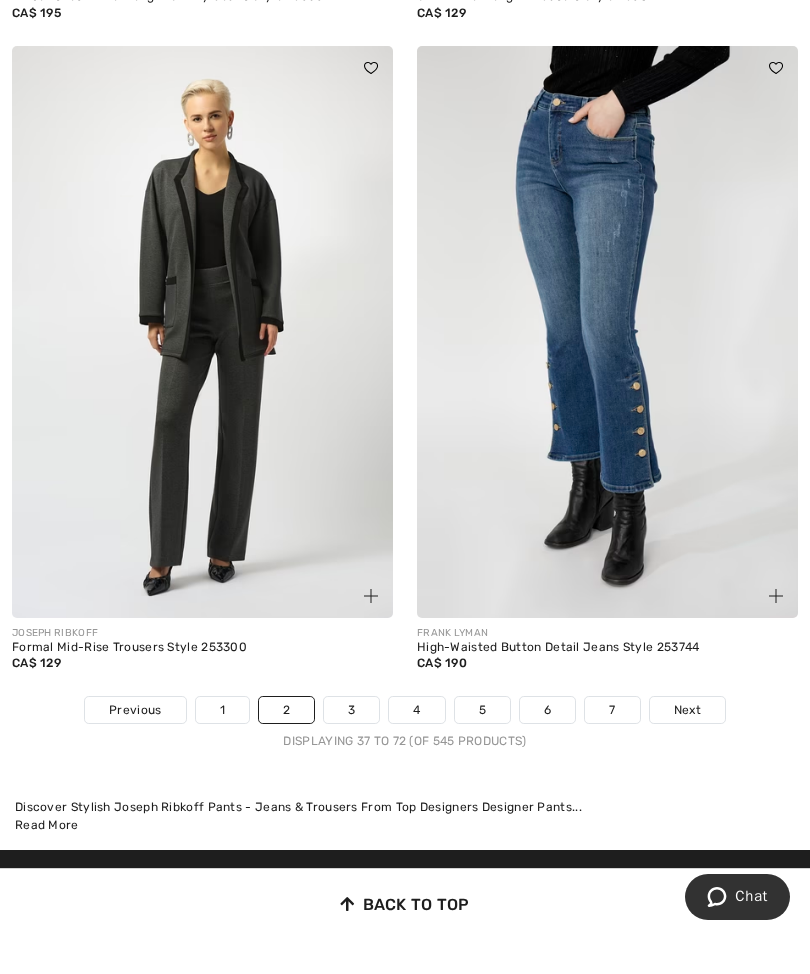 click on "3" at bounding box center [351, 750] 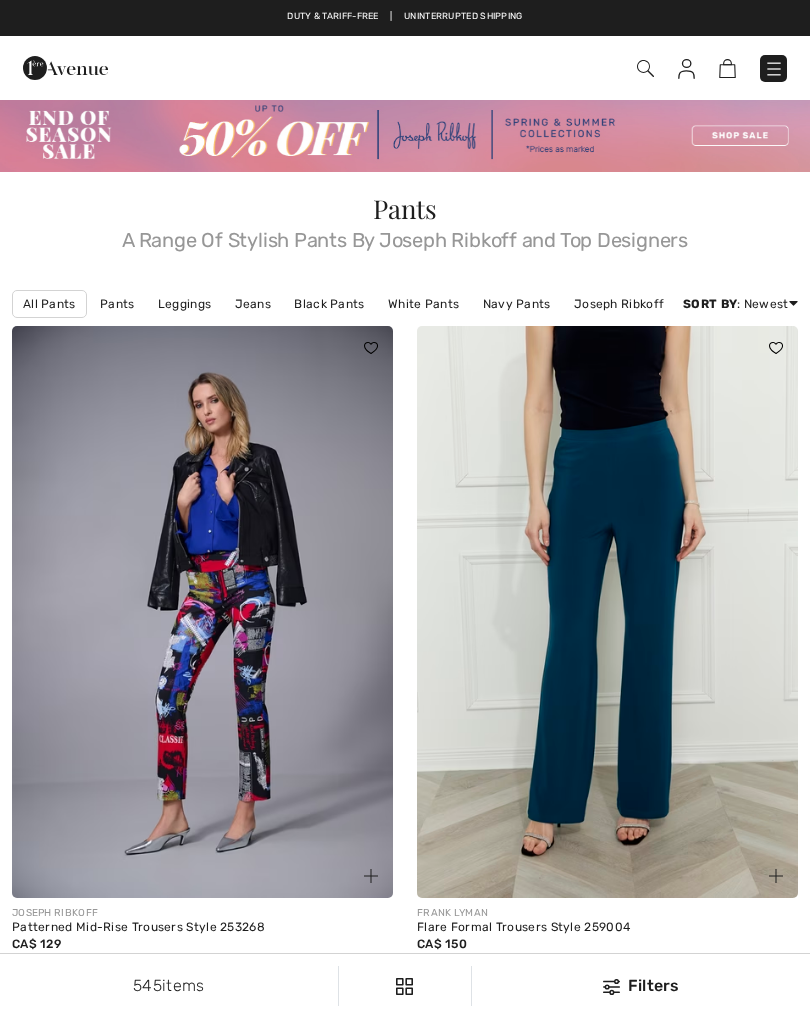 checkbox on "true" 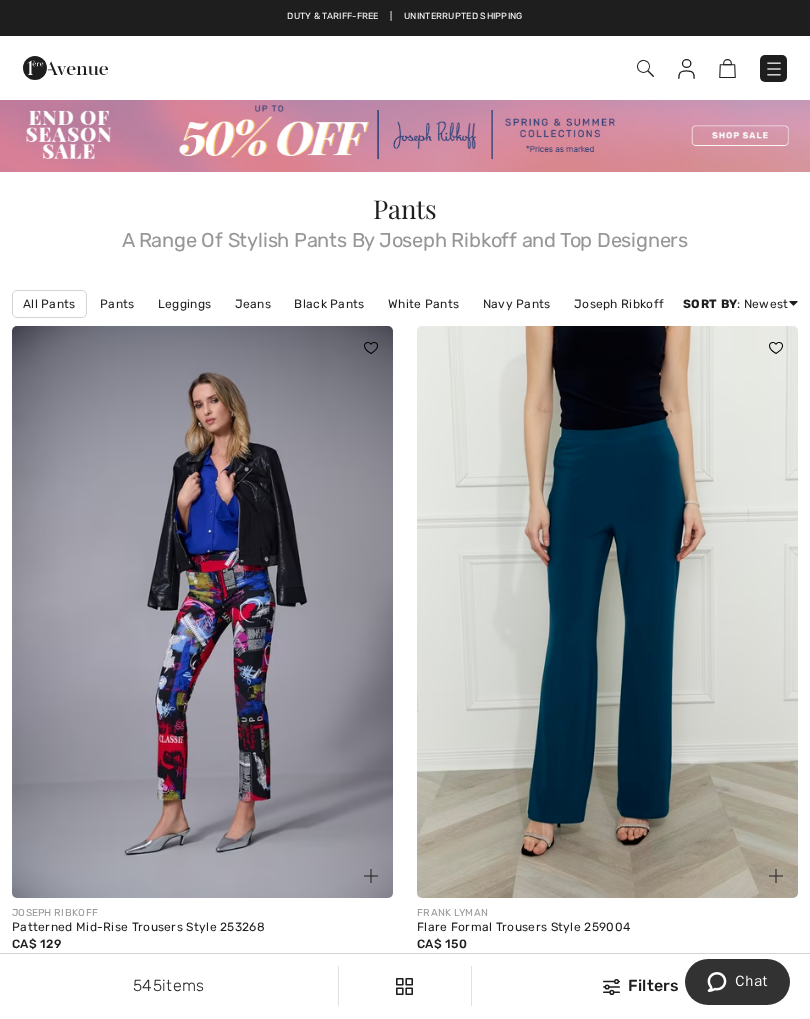 scroll, scrollTop: 0, scrollLeft: 0, axis: both 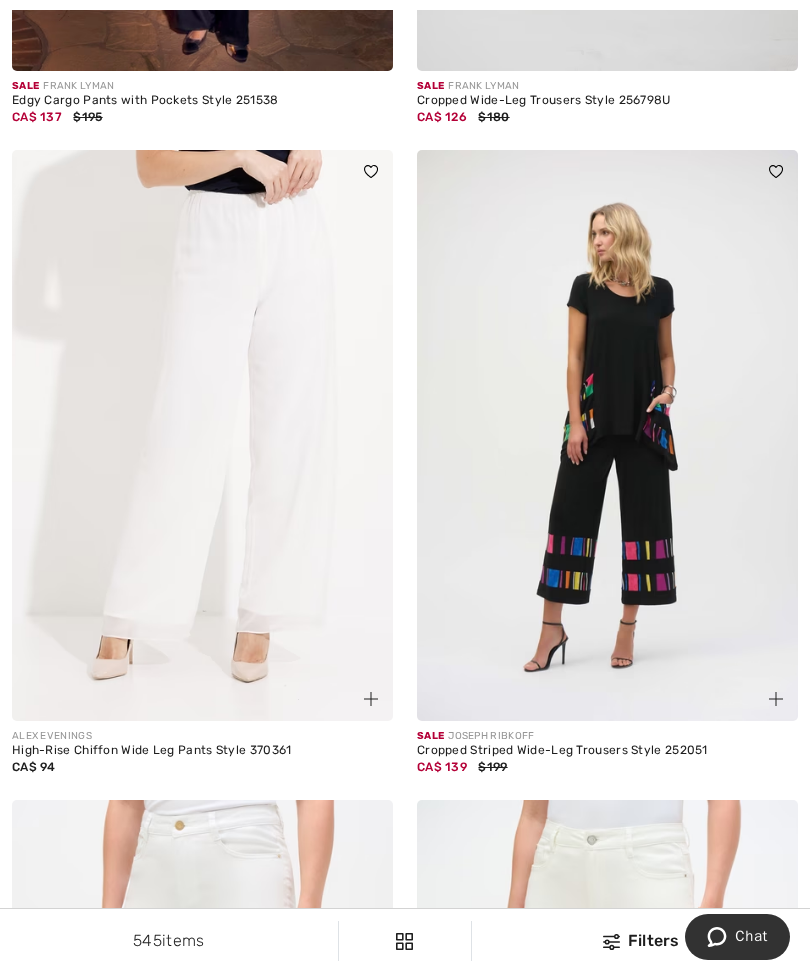 click at bounding box center [607, 436] 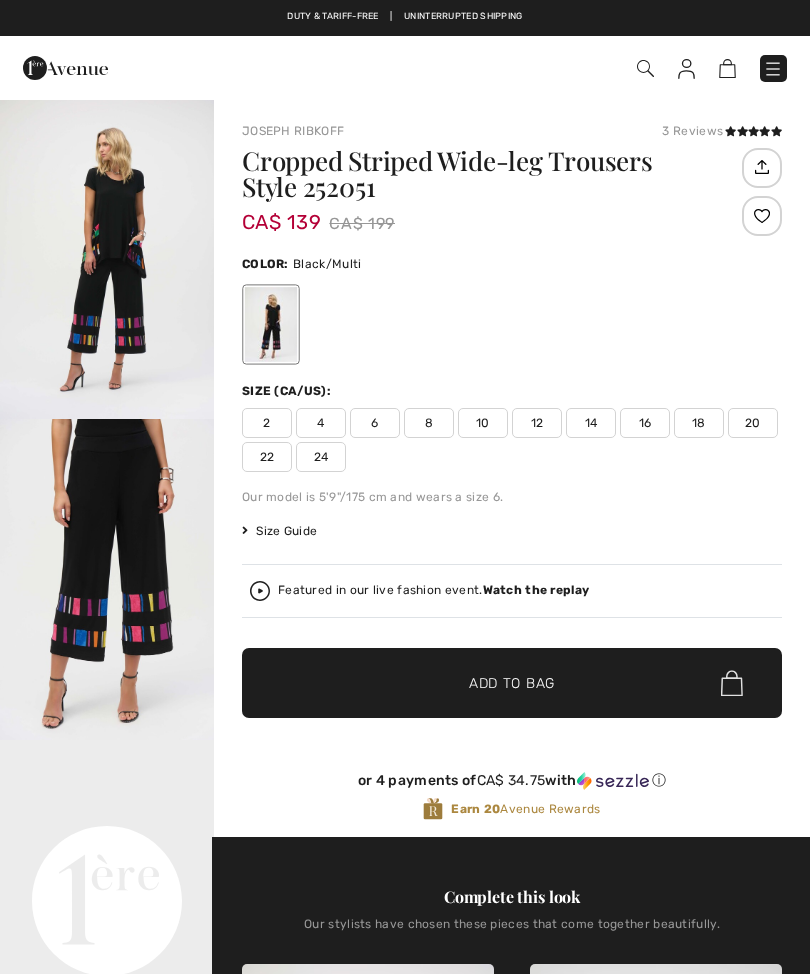 scroll, scrollTop: 0, scrollLeft: 0, axis: both 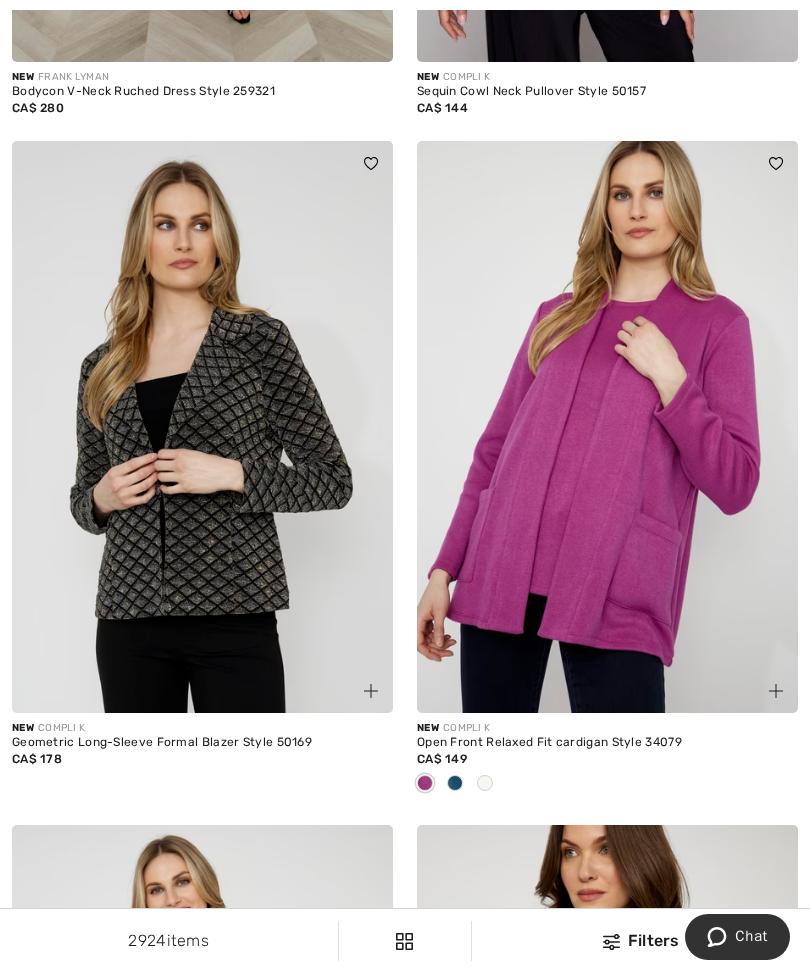 click at bounding box center [607, 427] 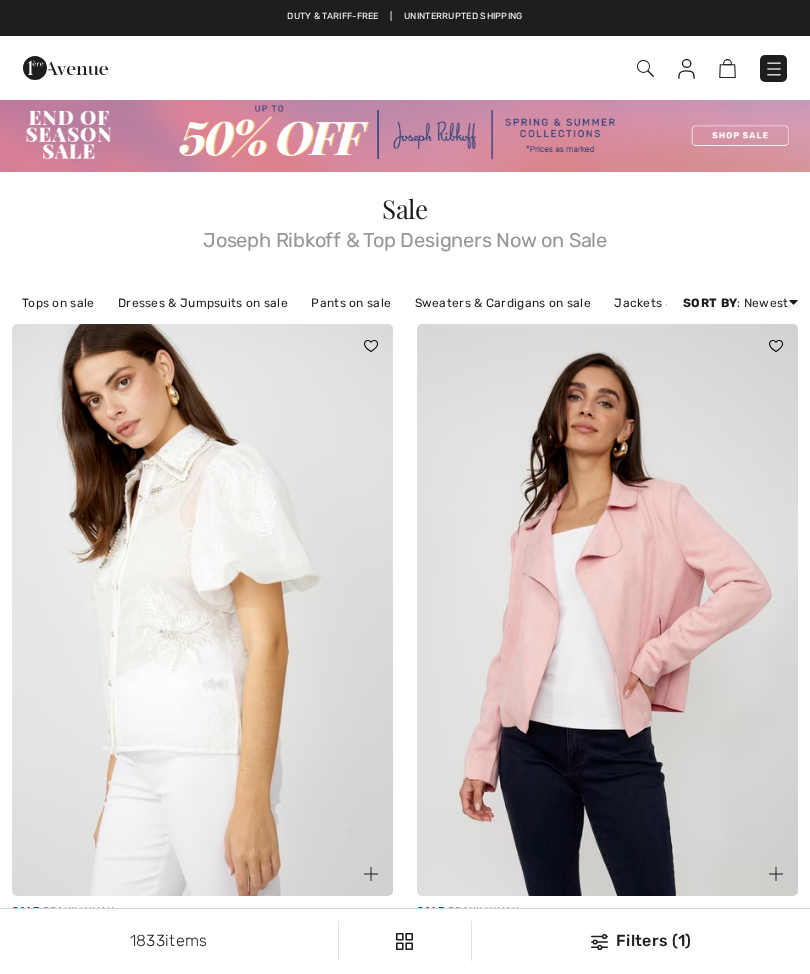 scroll, scrollTop: 0, scrollLeft: 0, axis: both 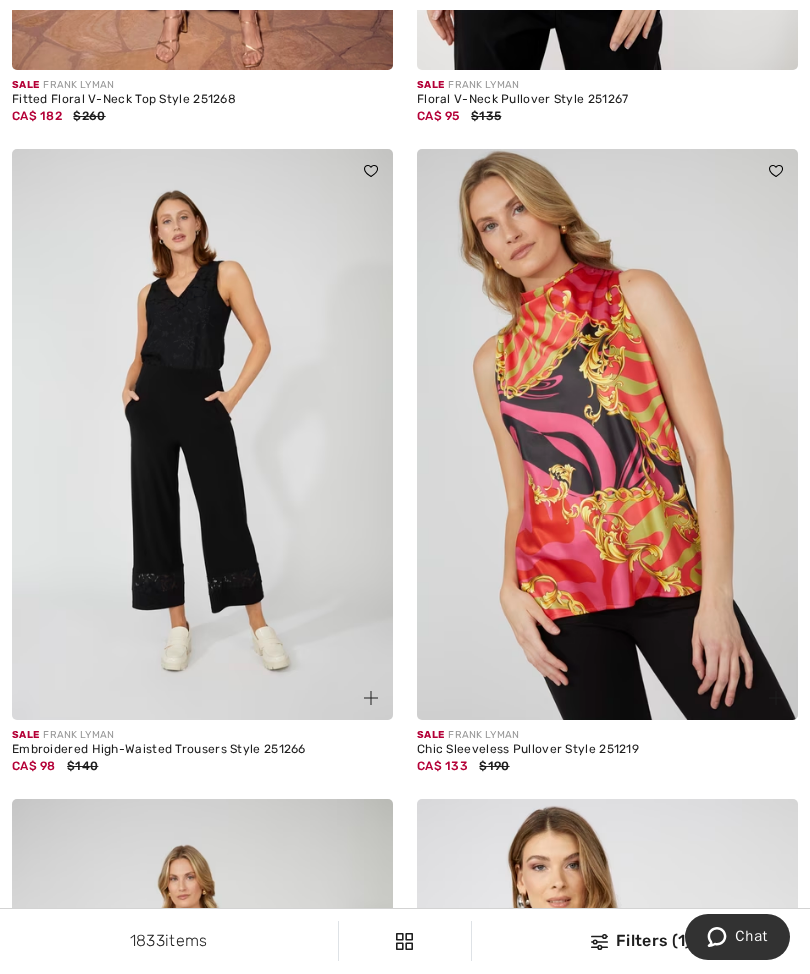 click at bounding box center [202, 435] 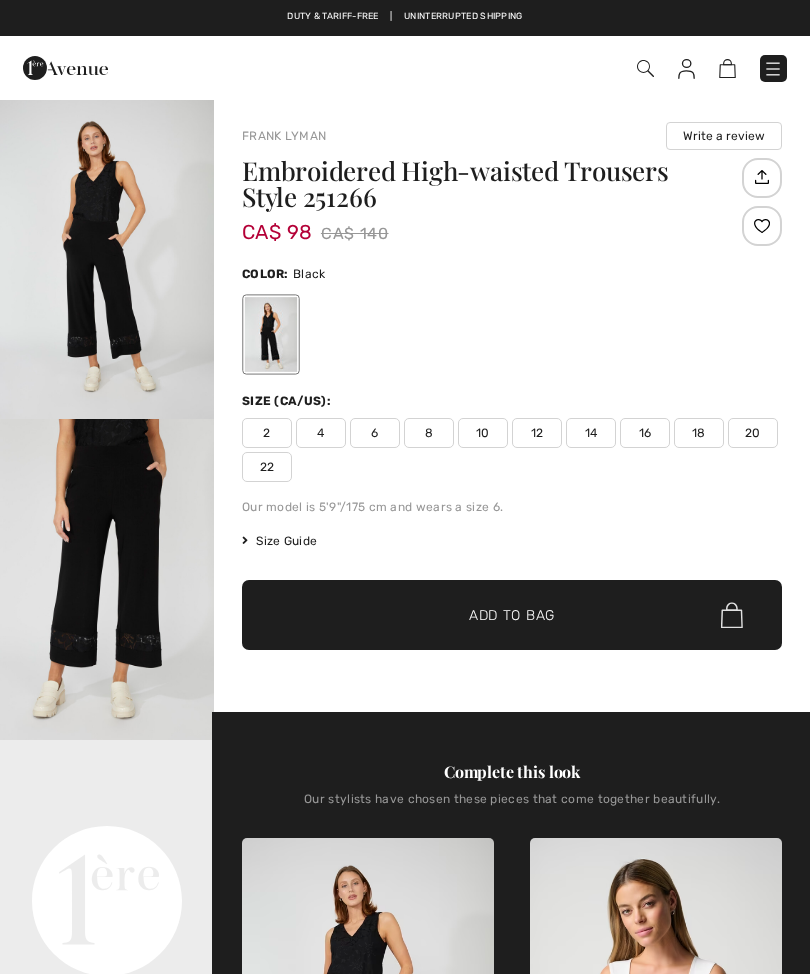 checkbox on "true" 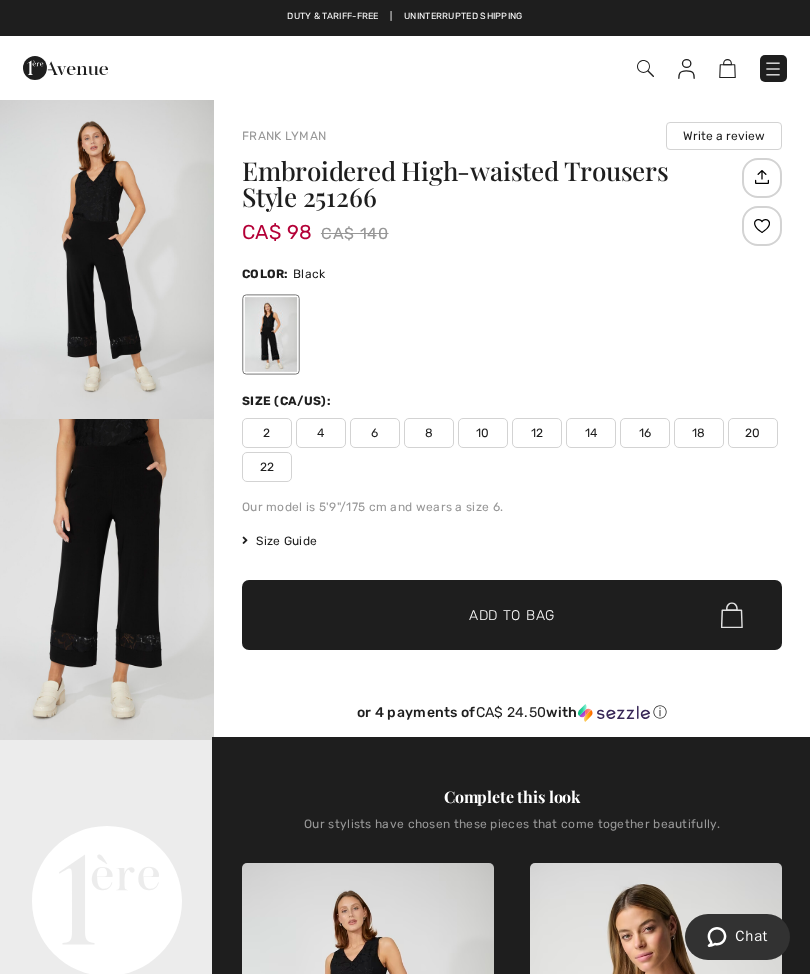 scroll, scrollTop: 0, scrollLeft: 0, axis: both 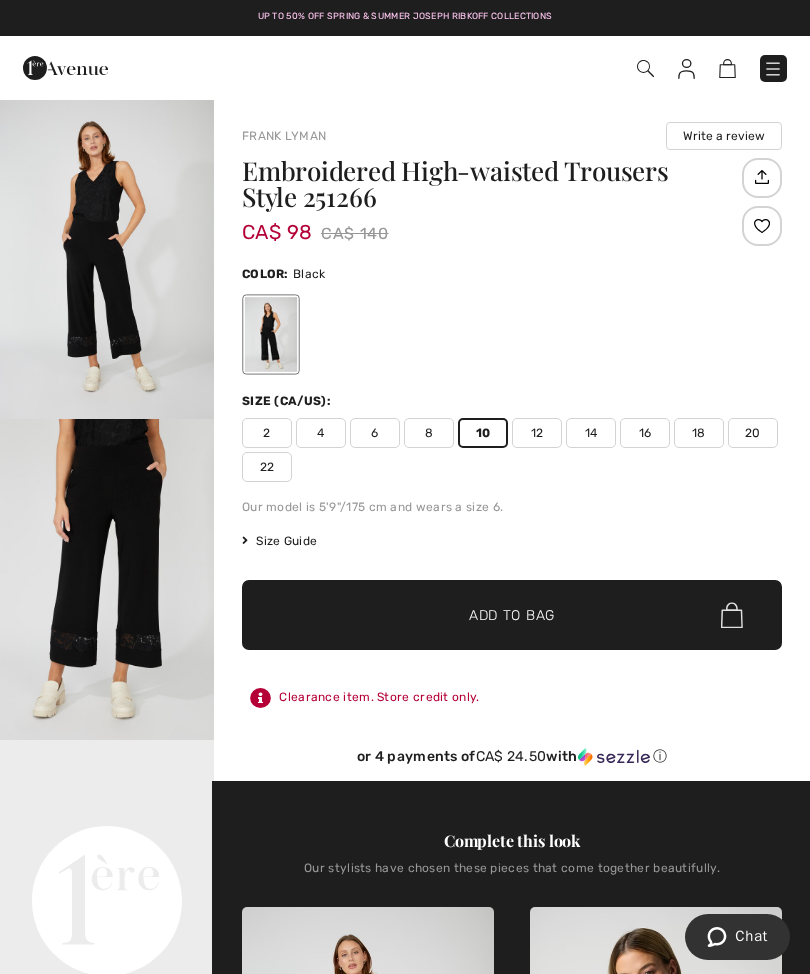 click on "Add to Bag" at bounding box center (512, 615) 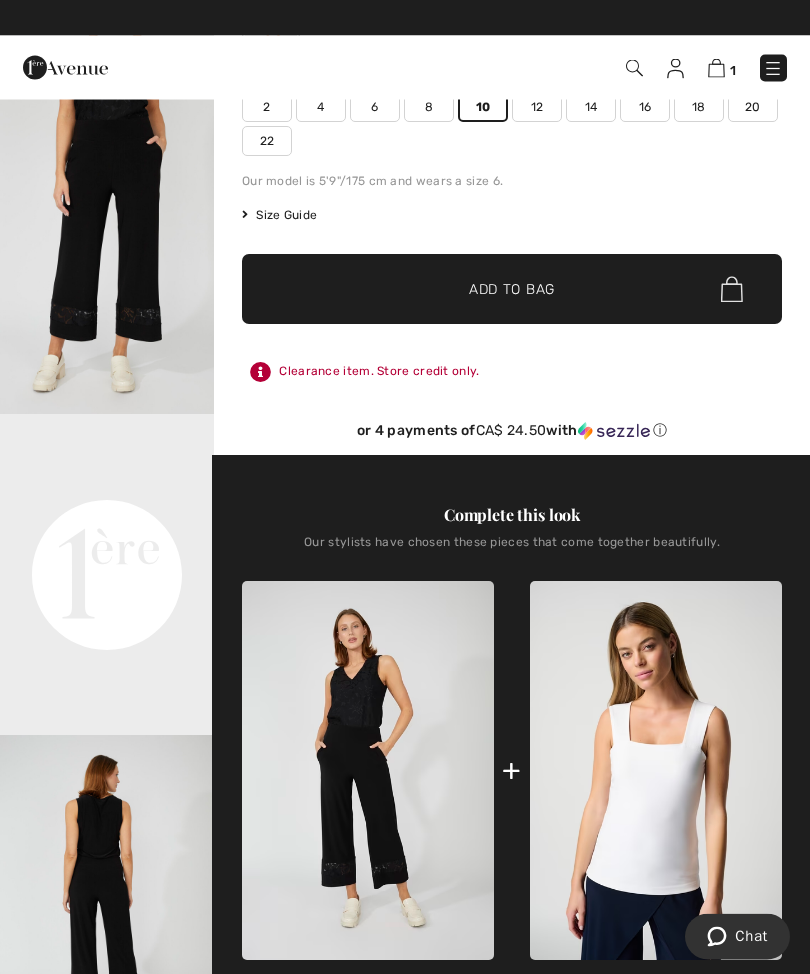 scroll, scrollTop: 326, scrollLeft: 0, axis: vertical 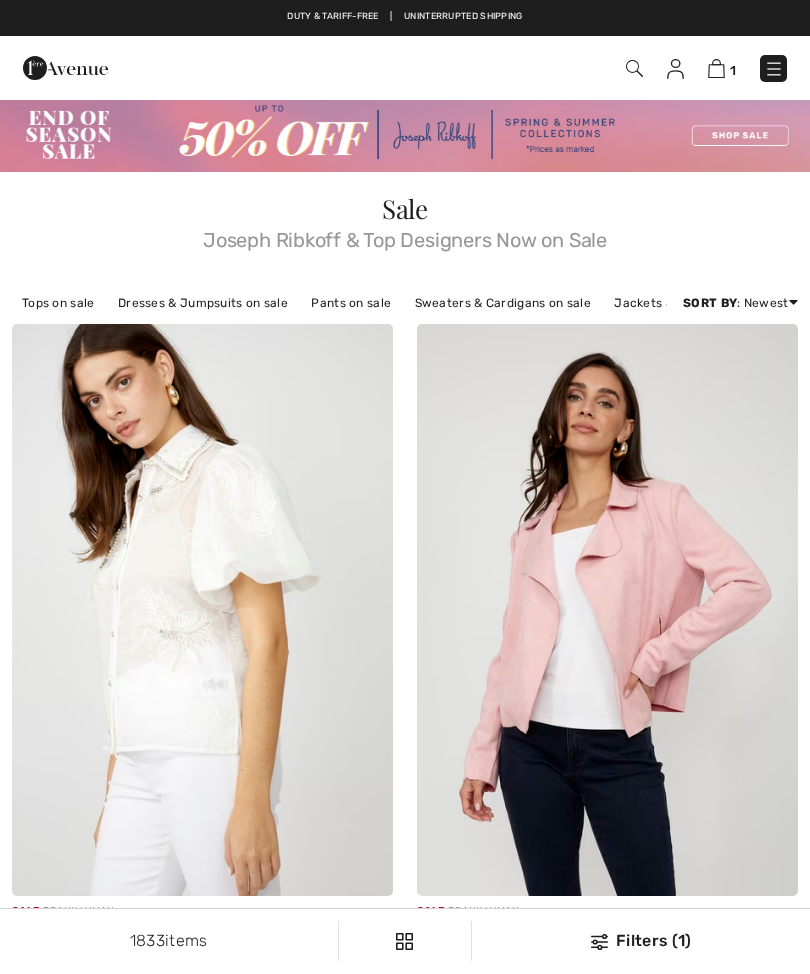 checkbox on "true" 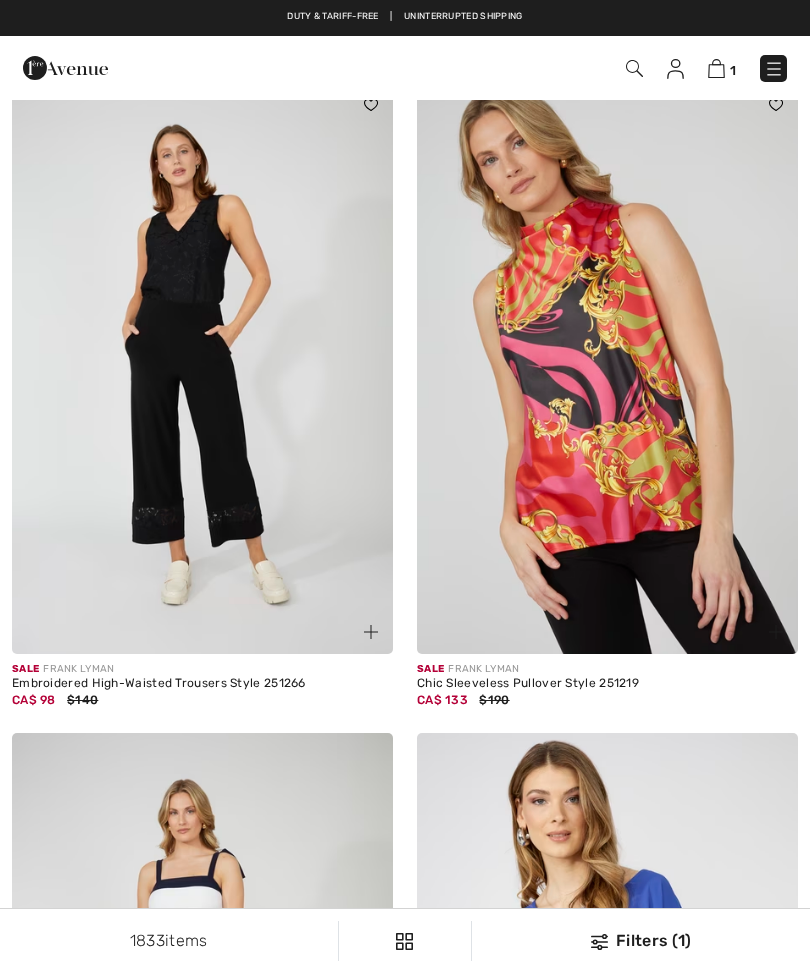 scroll, scrollTop: 0, scrollLeft: 0, axis: both 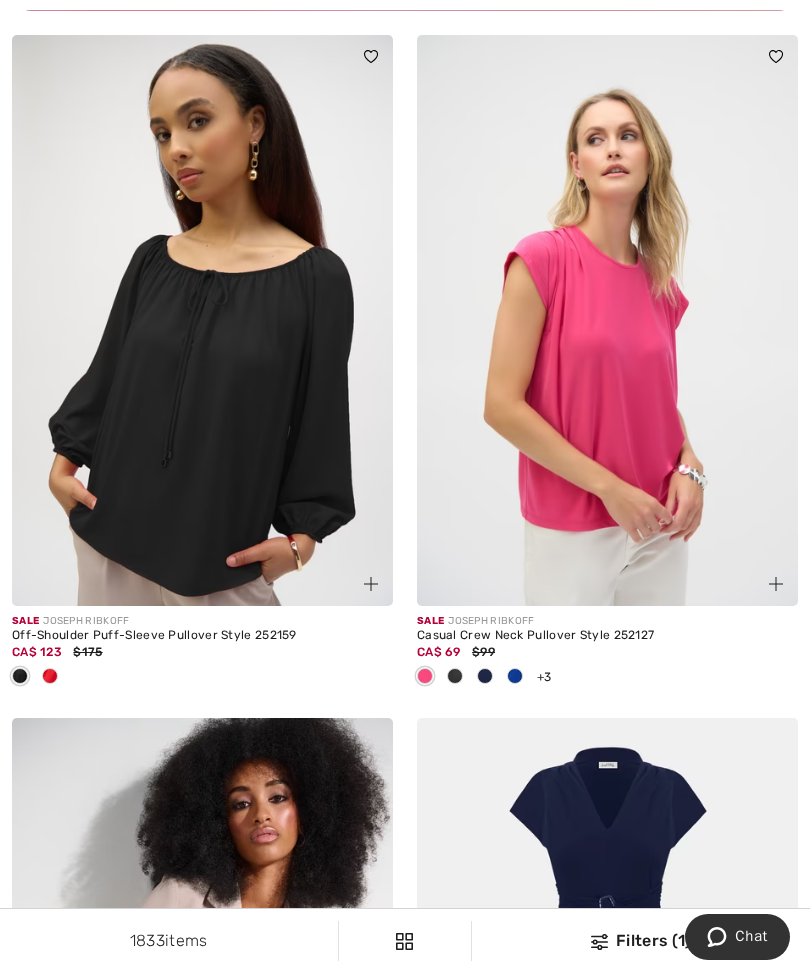 click at bounding box center (202, 321) 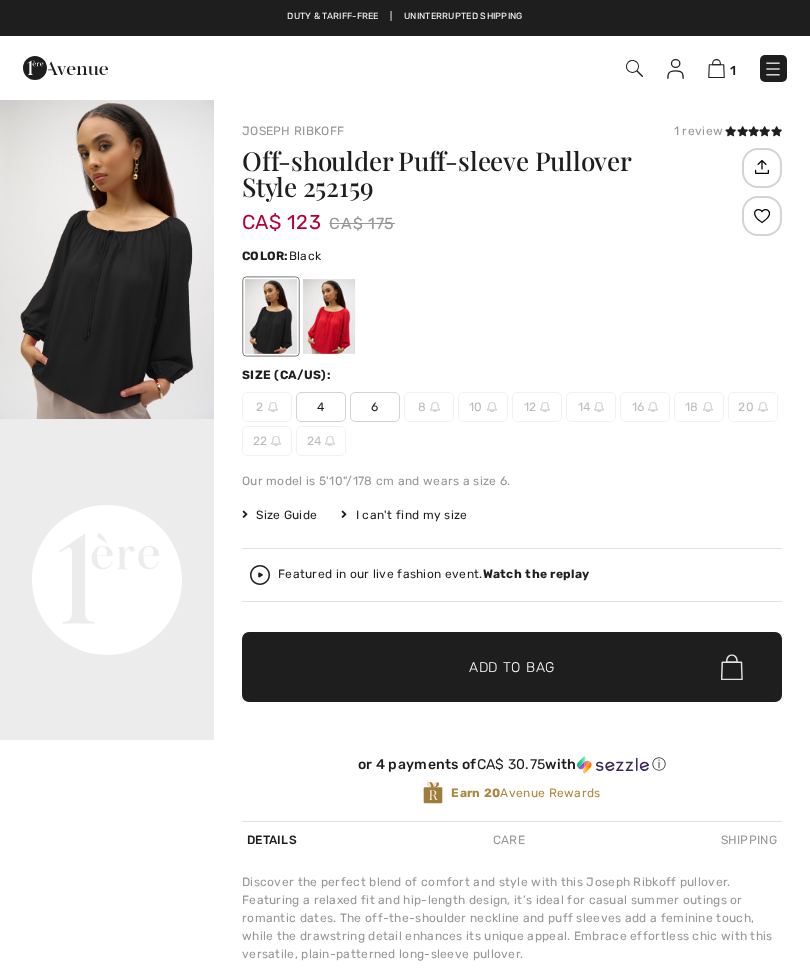checkbox on "true" 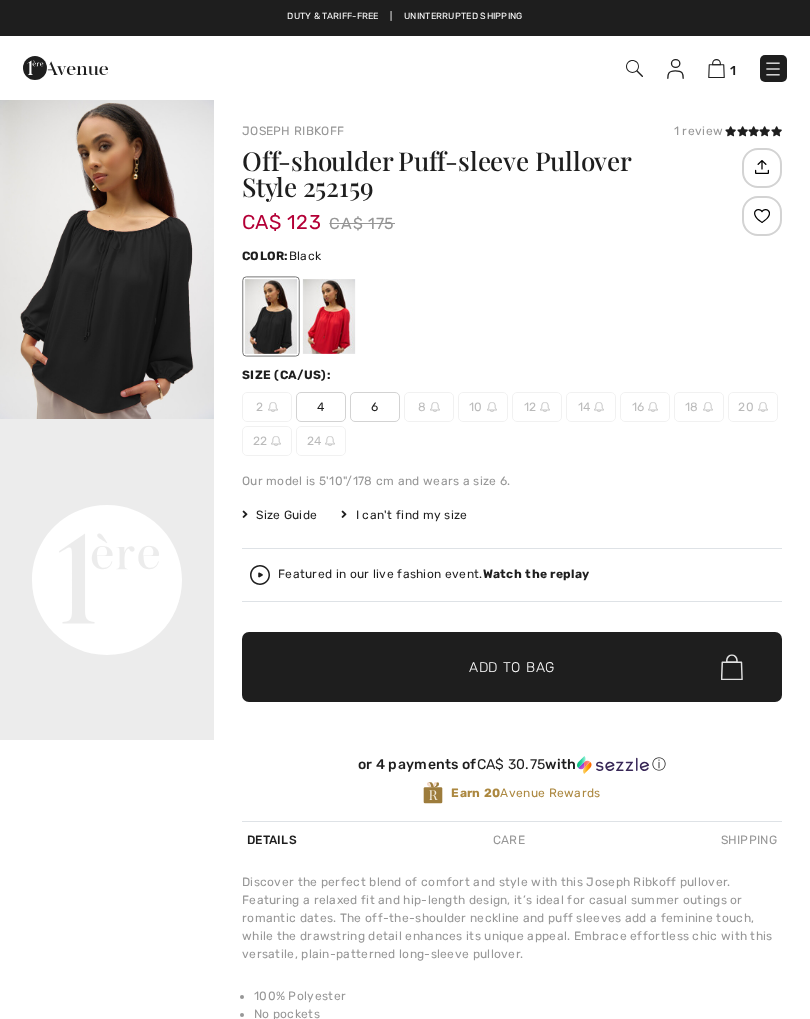 scroll, scrollTop: 0, scrollLeft: 0, axis: both 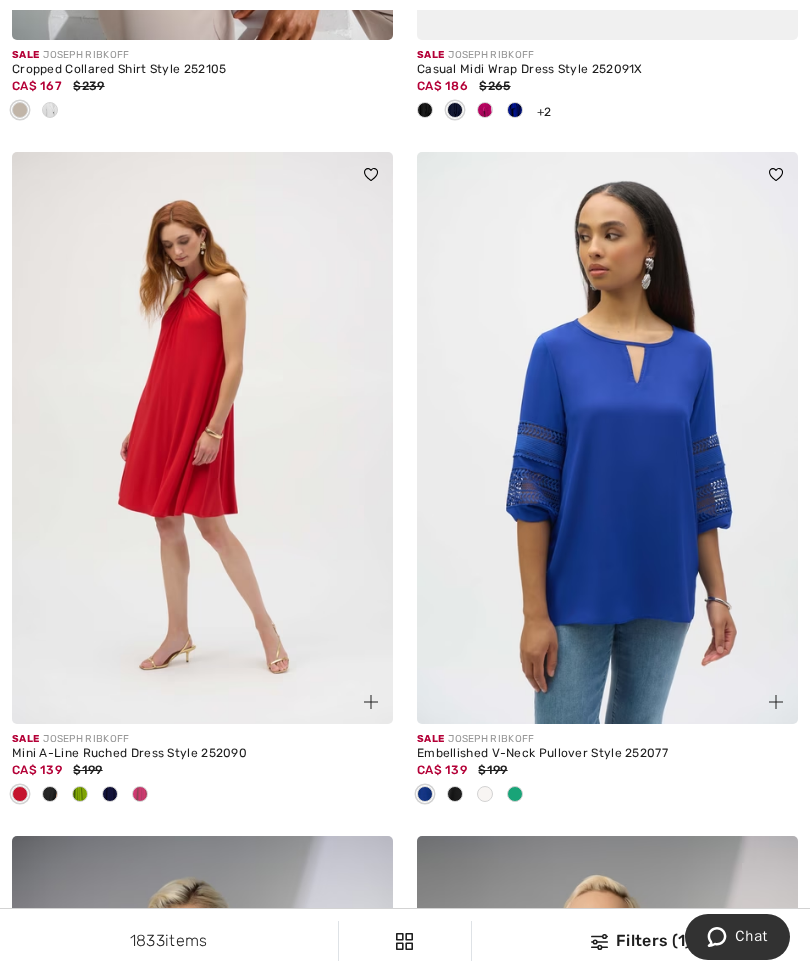 click at bounding box center [607, 438] 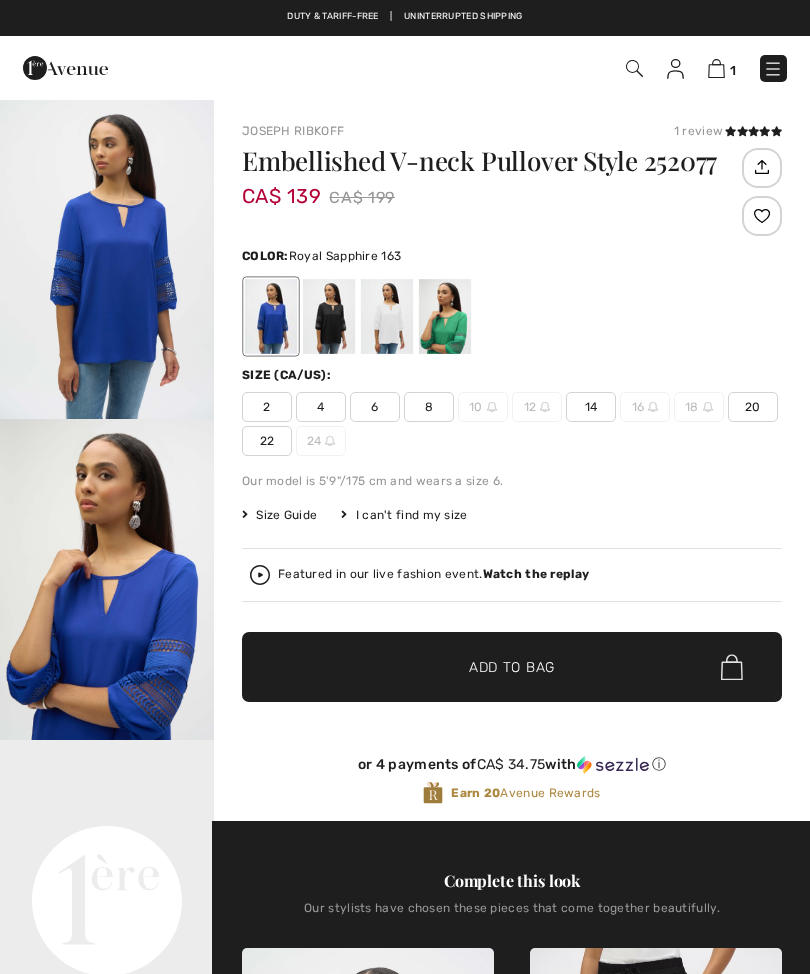 scroll, scrollTop: 0, scrollLeft: 0, axis: both 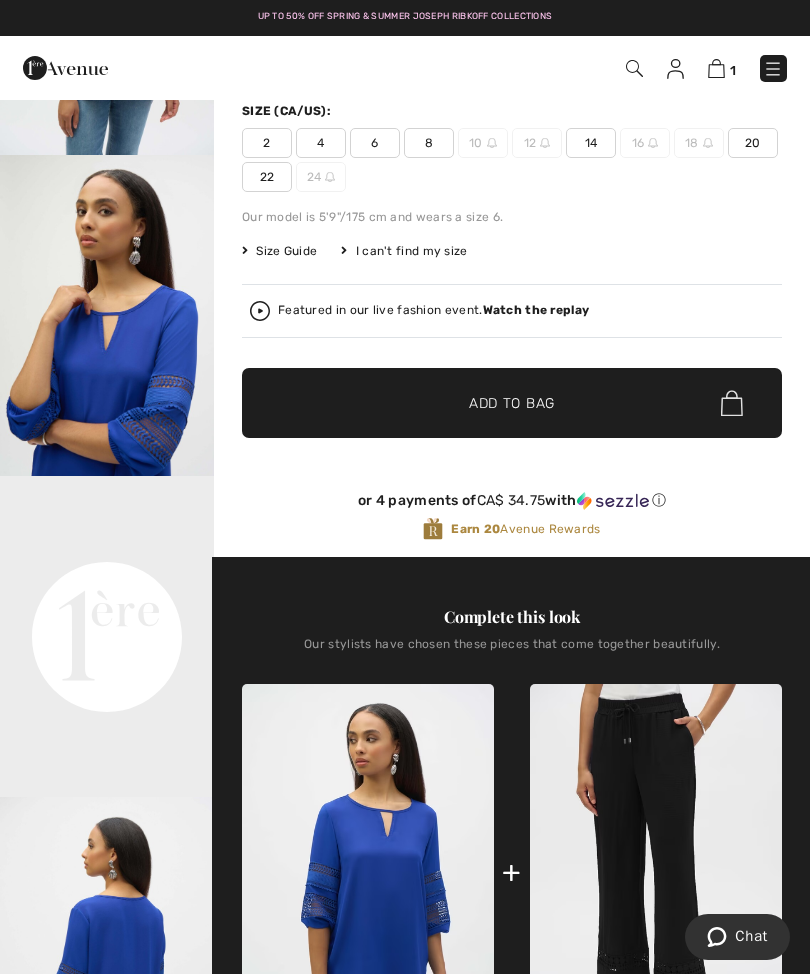click on "10" at bounding box center (483, 143) 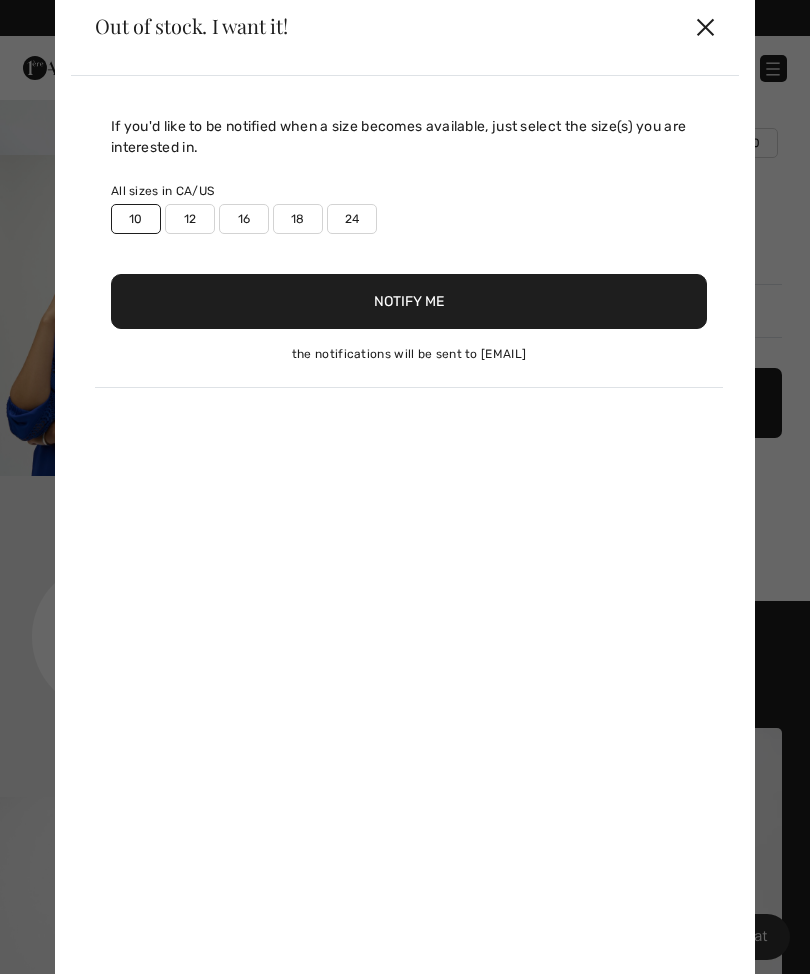 click on "✕" at bounding box center [705, 26] 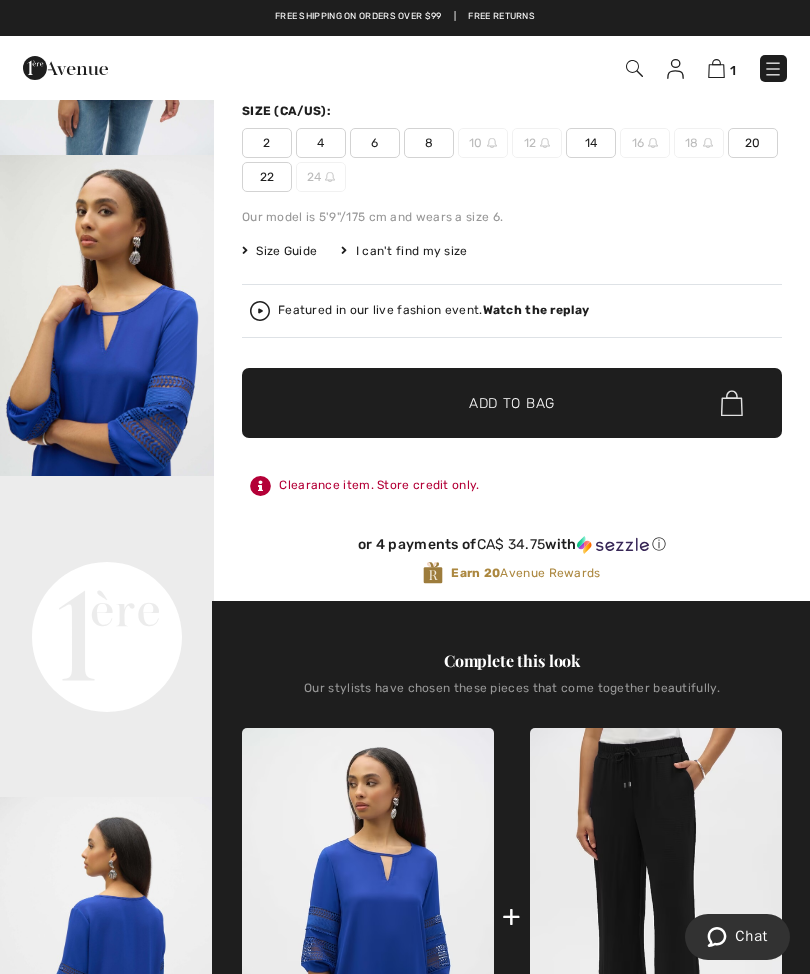click on "8" at bounding box center [429, 143] 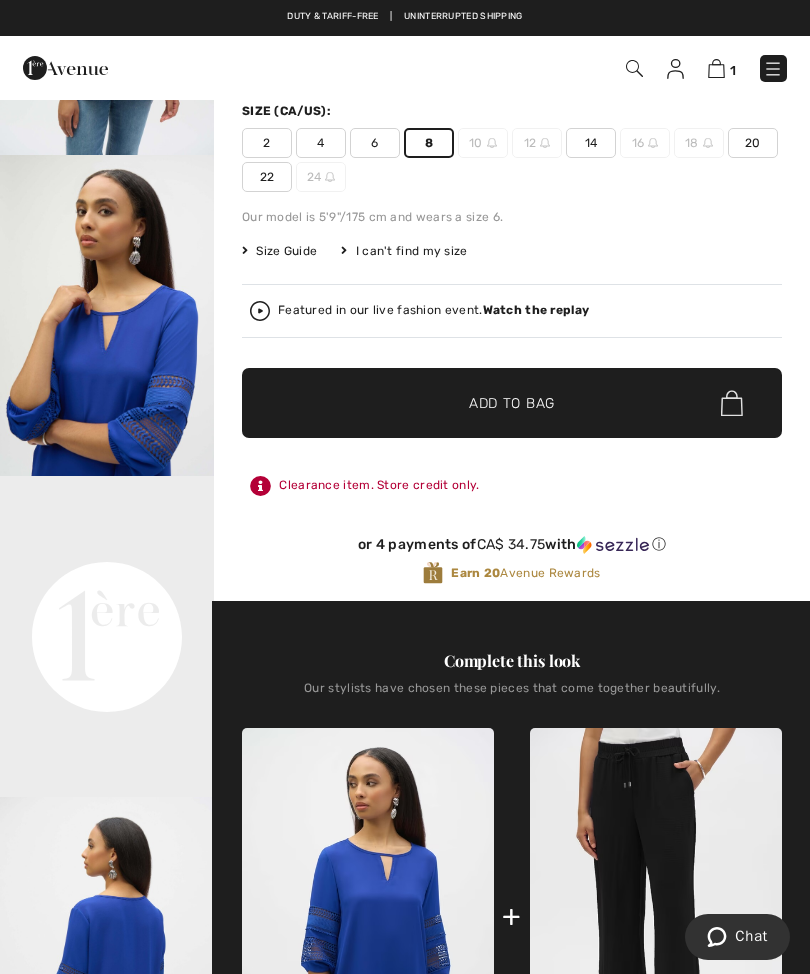 click on "Add to Bag" at bounding box center (512, 403) 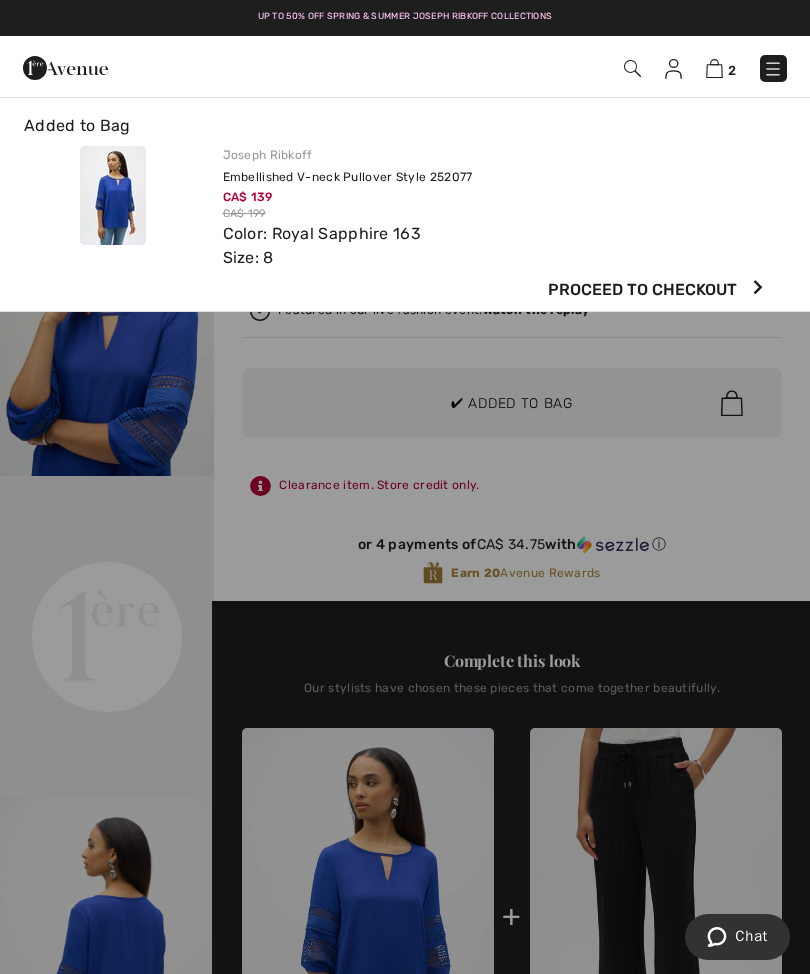 scroll, scrollTop: 0, scrollLeft: 0, axis: both 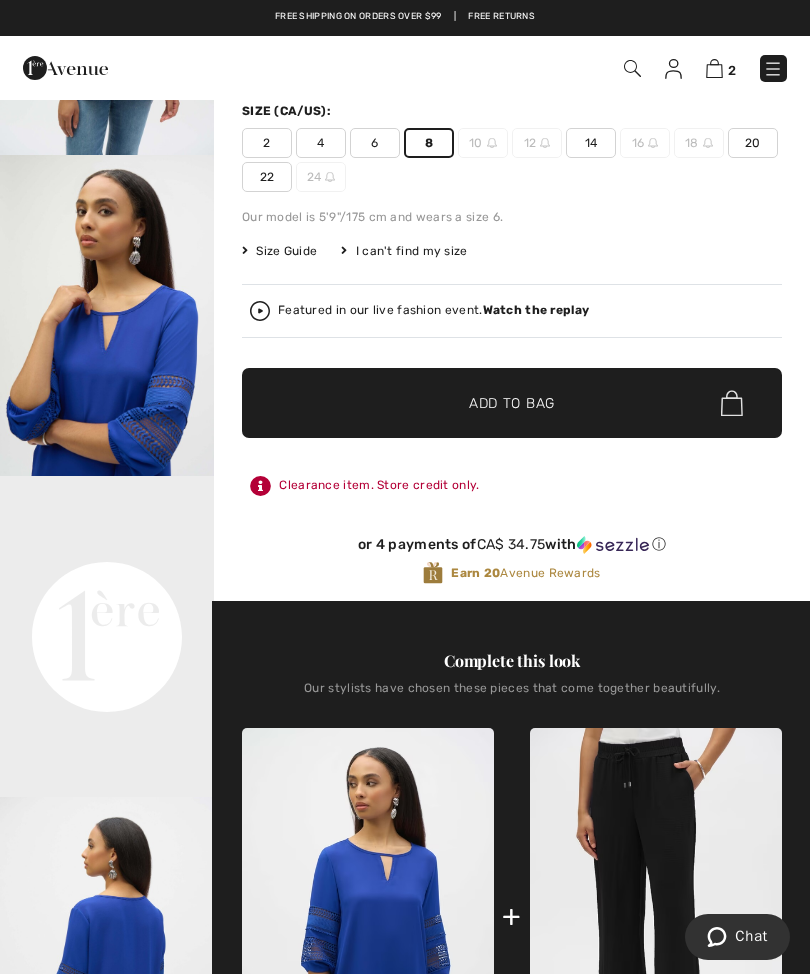 click at bounding box center (714, 68) 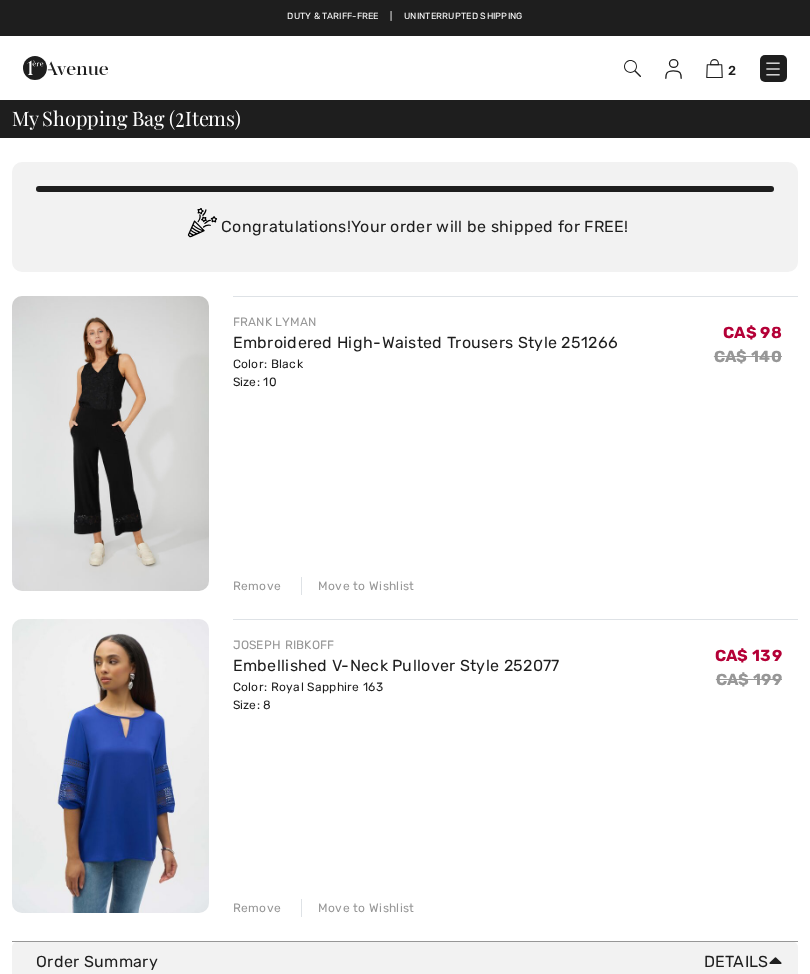 scroll, scrollTop: 0, scrollLeft: 0, axis: both 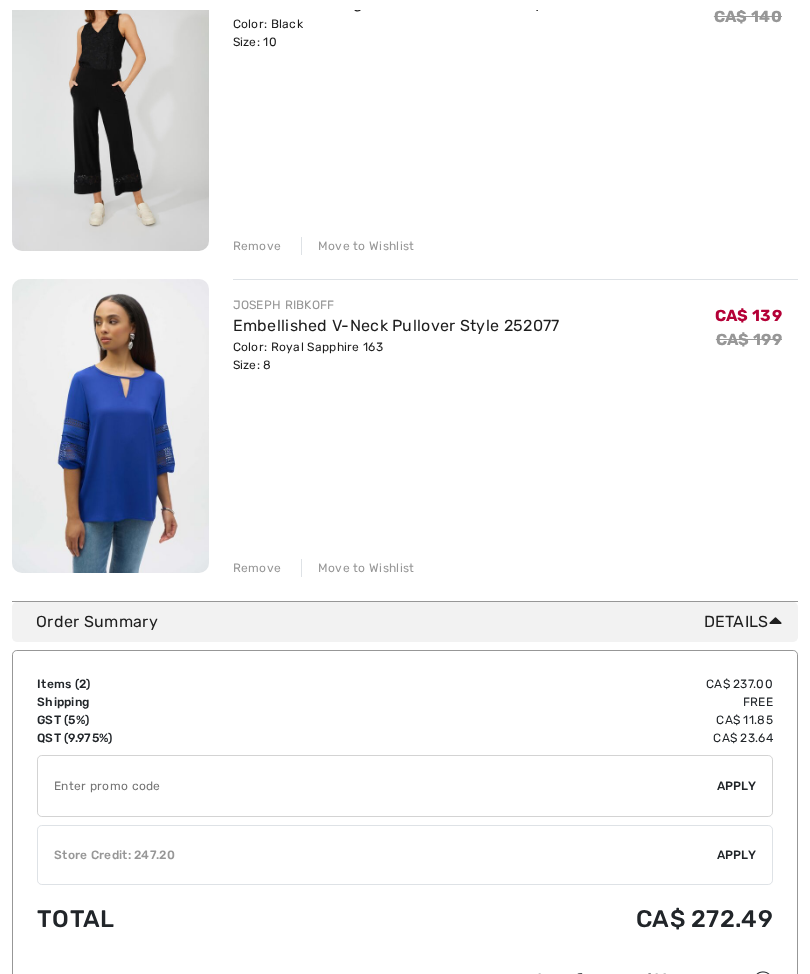 click on "Apply" at bounding box center [737, 855] 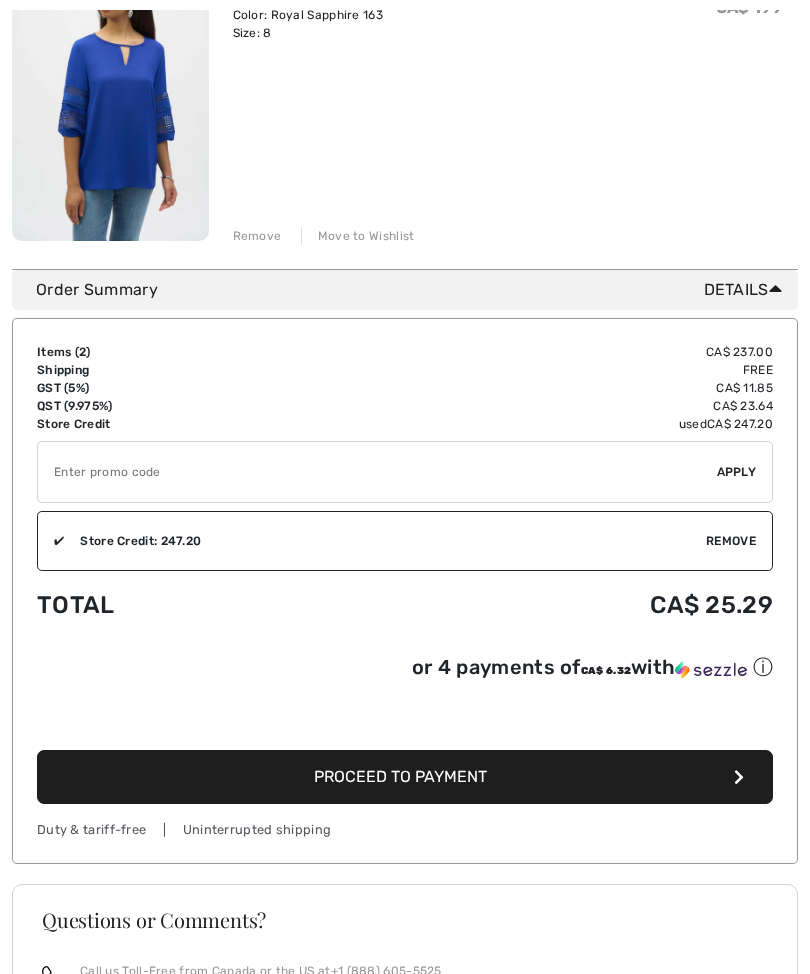 scroll, scrollTop: 673, scrollLeft: 0, axis: vertical 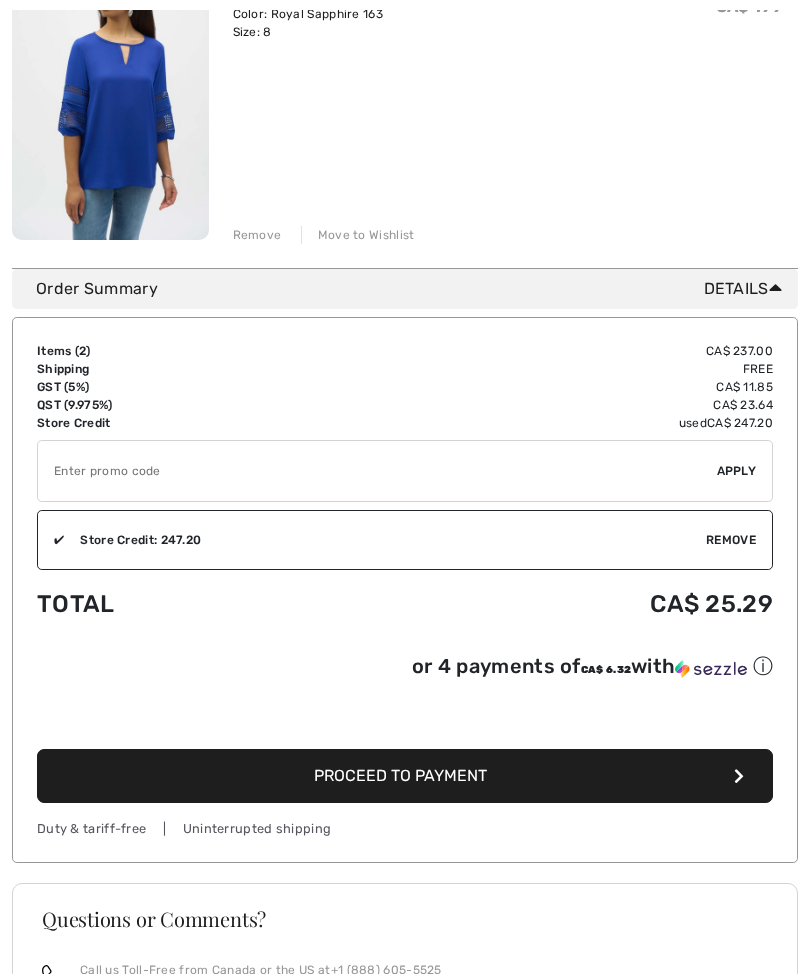click on "Proceed to Payment" at bounding box center [400, 775] 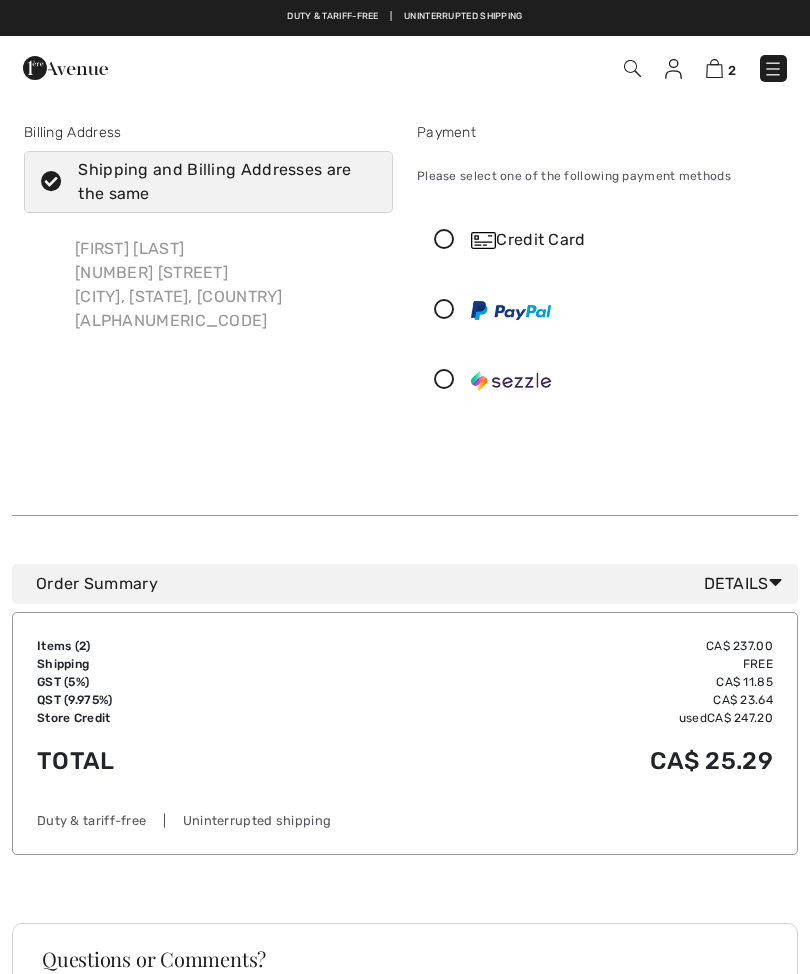 scroll, scrollTop: 0, scrollLeft: 0, axis: both 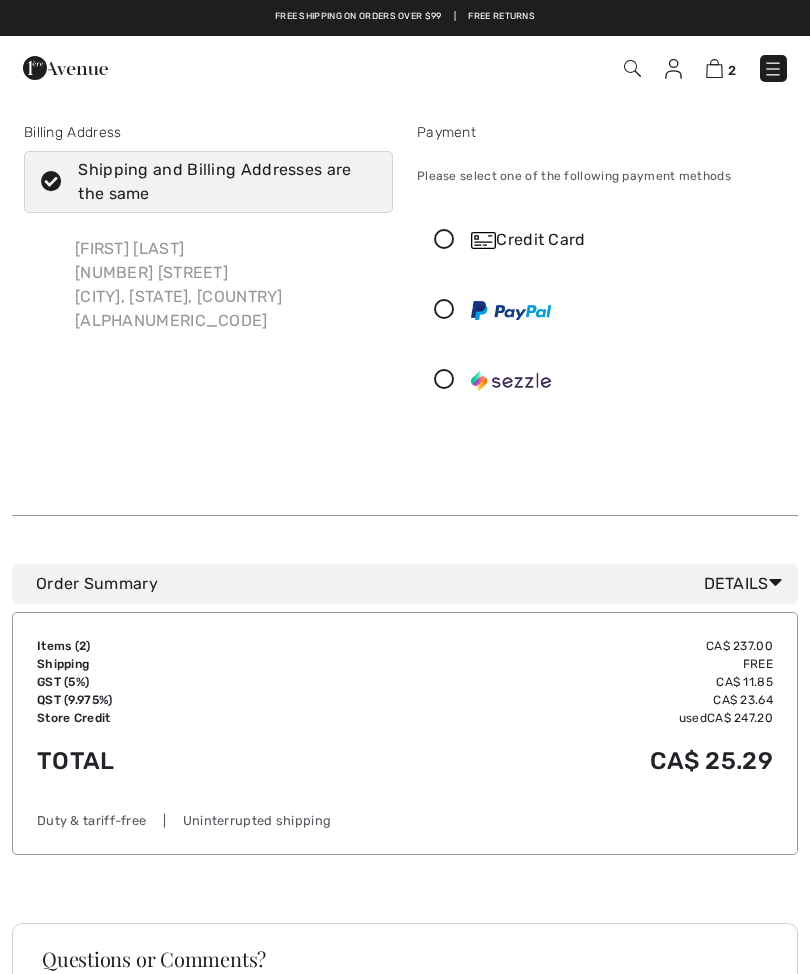 click at bounding box center (483, 240) 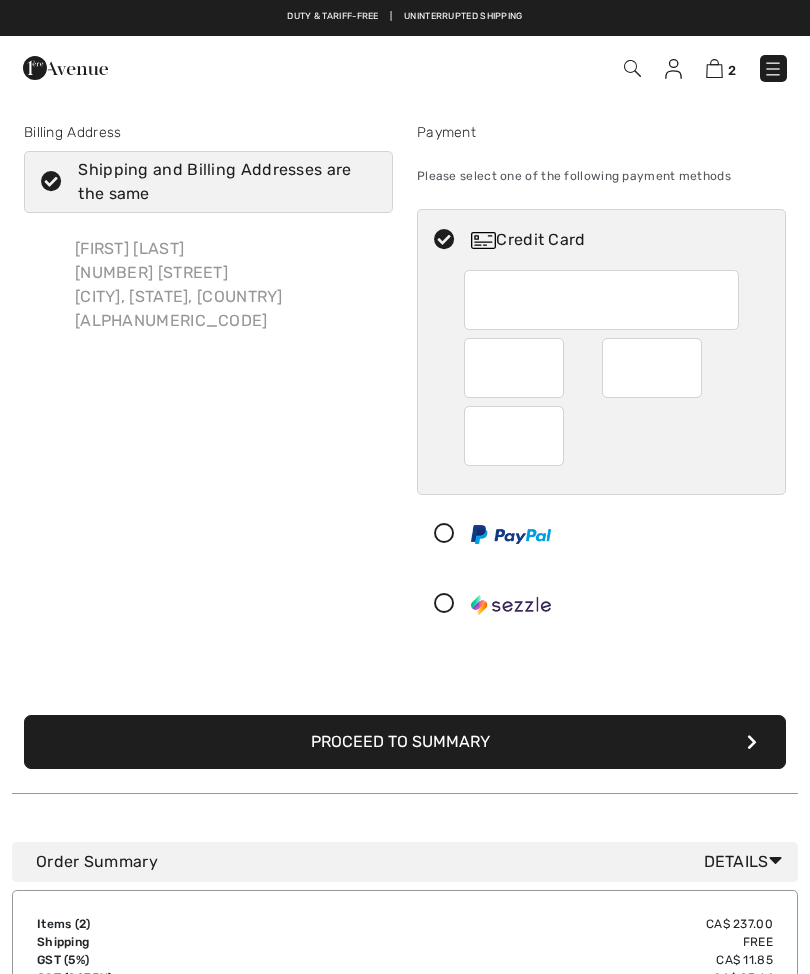 click at bounding box center [514, 368] 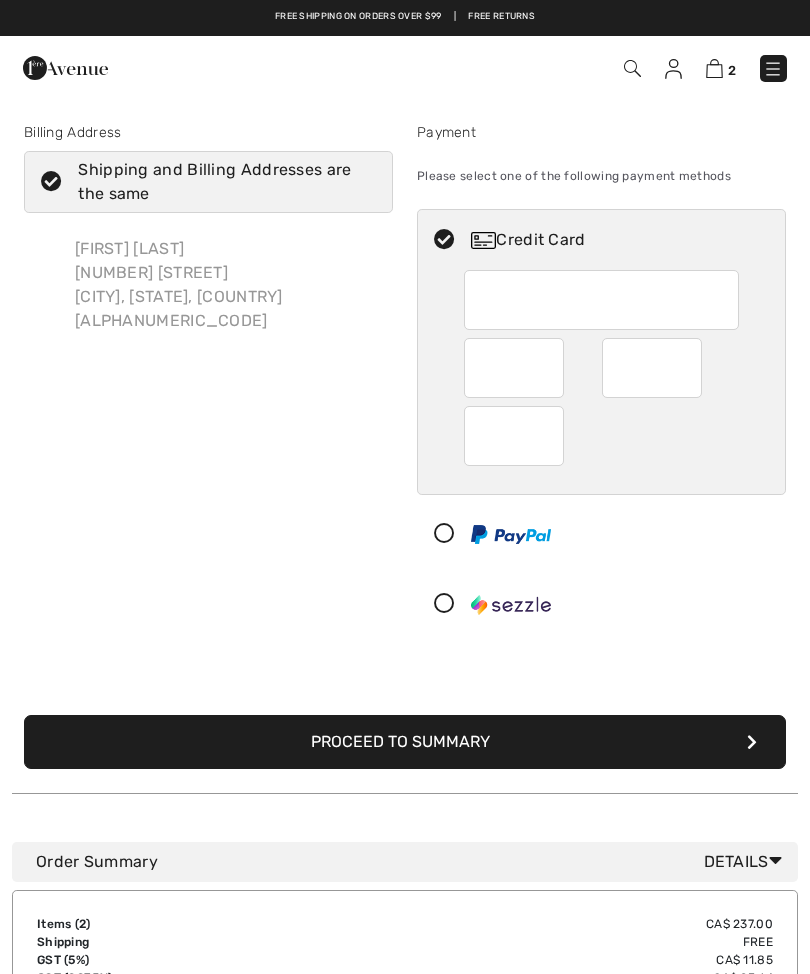click at bounding box center [652, 368] 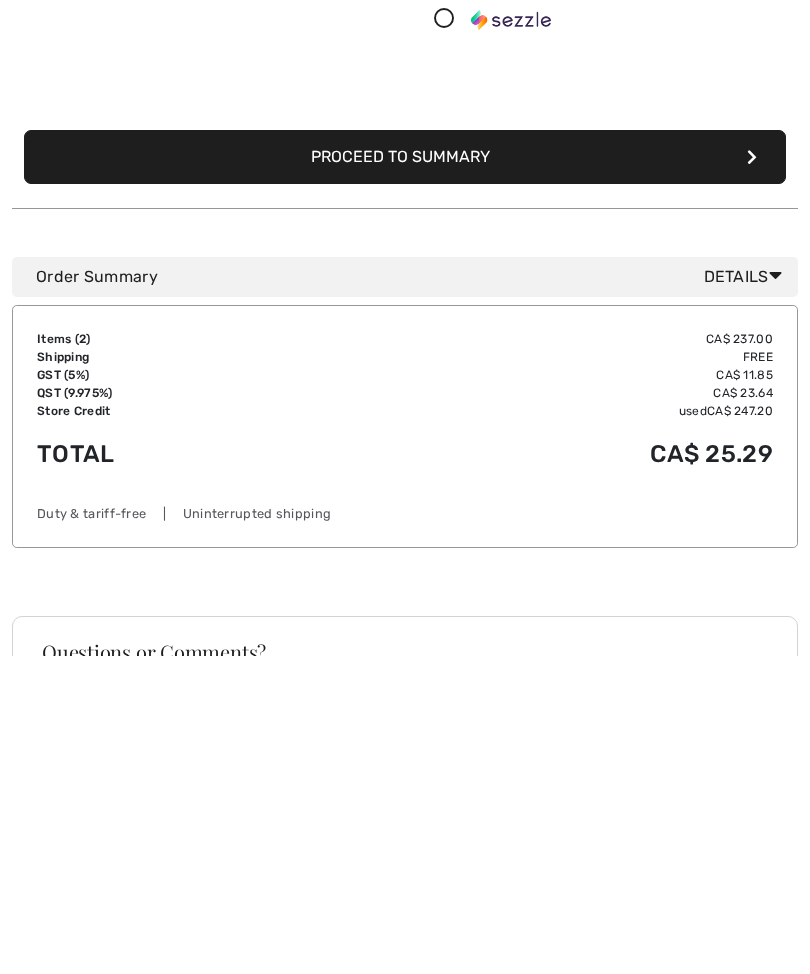 click on "Proceed to Summary" at bounding box center (405, 475) 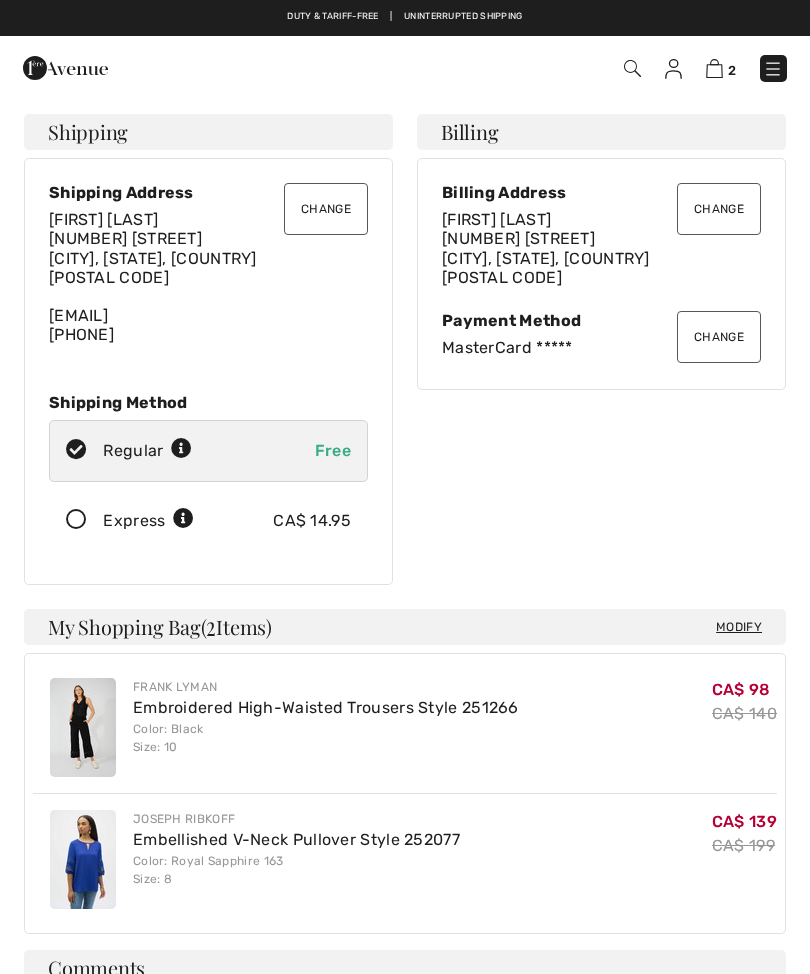 scroll, scrollTop: 0, scrollLeft: 0, axis: both 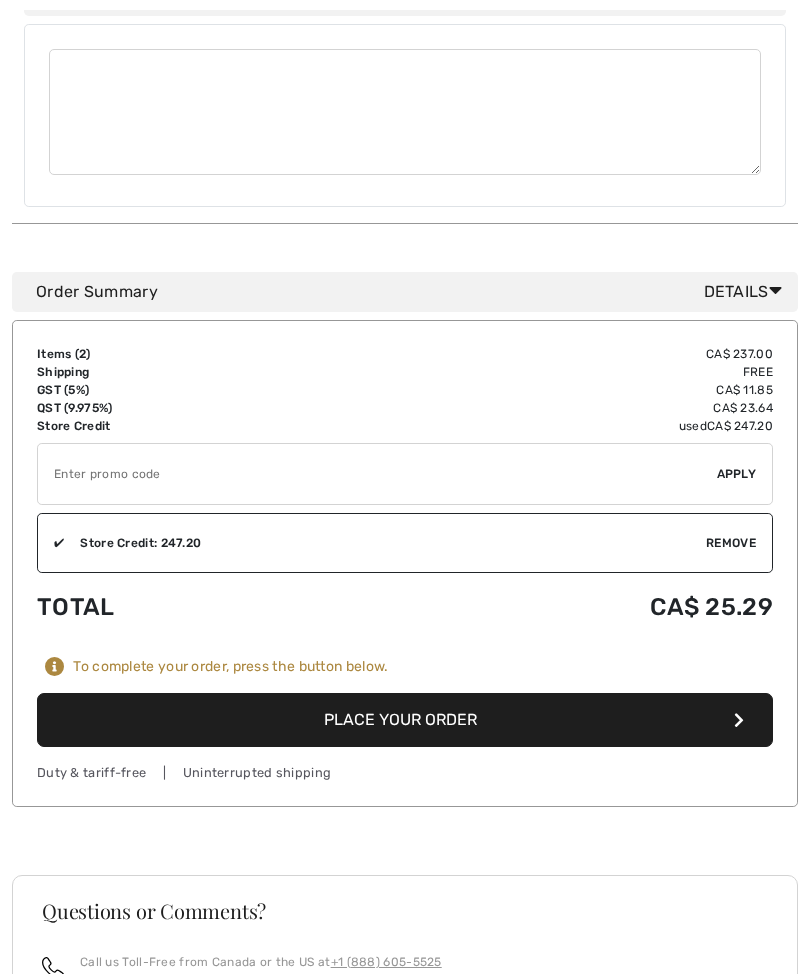 click on "Place Your Order" at bounding box center (405, 720) 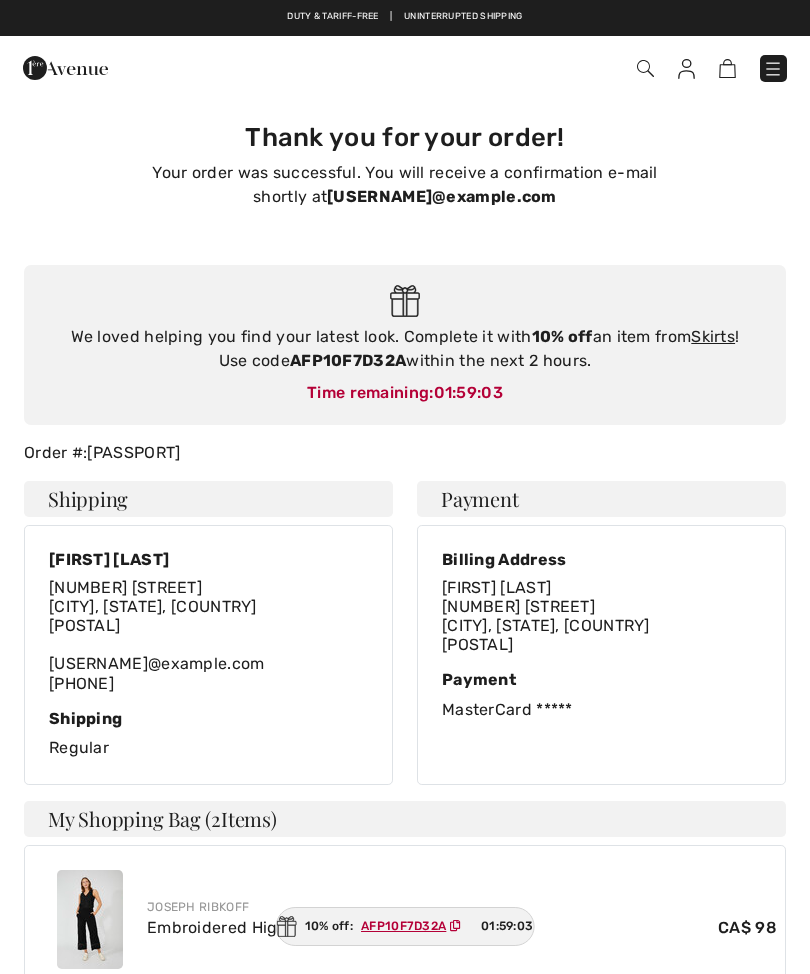 scroll, scrollTop: 0, scrollLeft: 0, axis: both 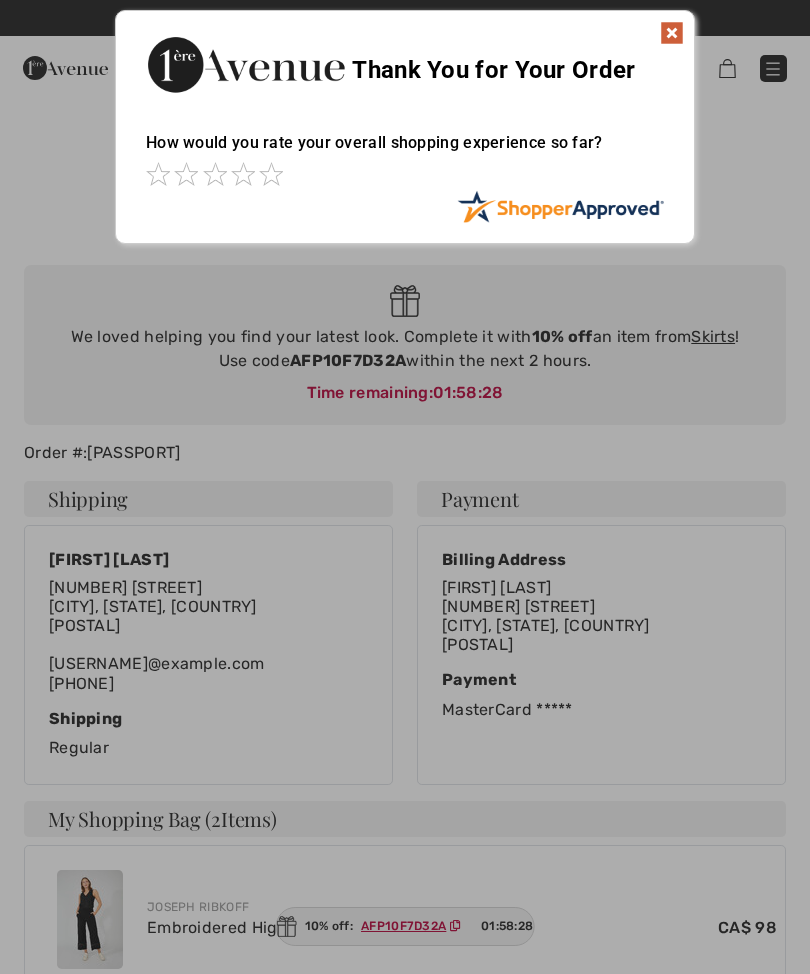 click at bounding box center (271, 174) 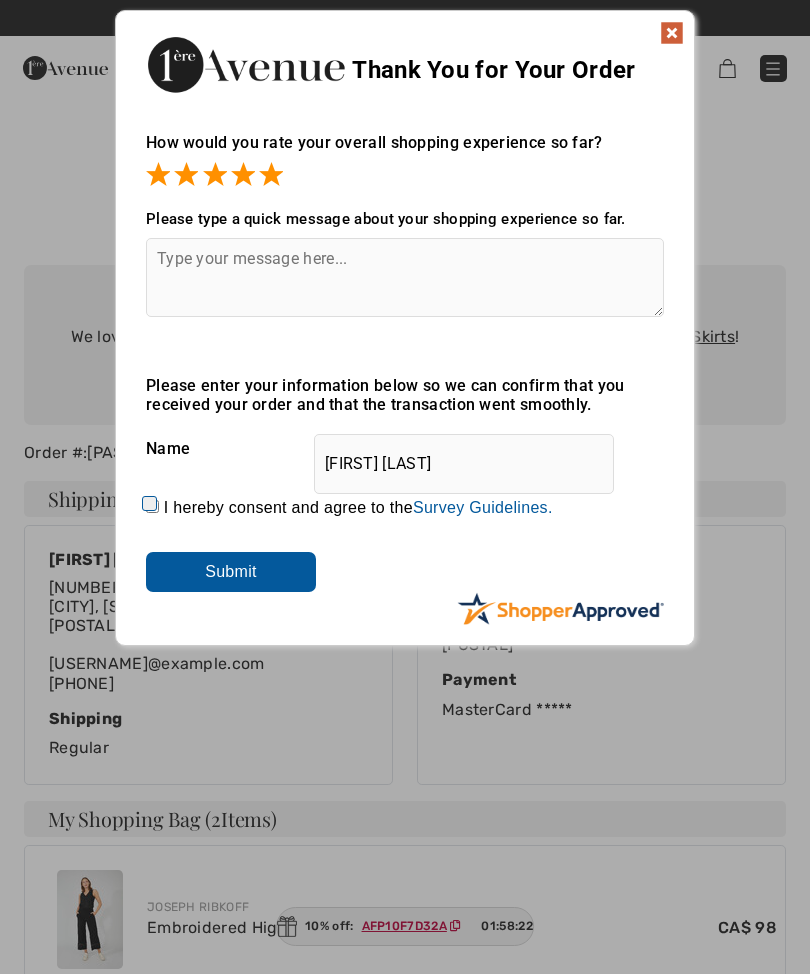 click at bounding box center (405, 277) 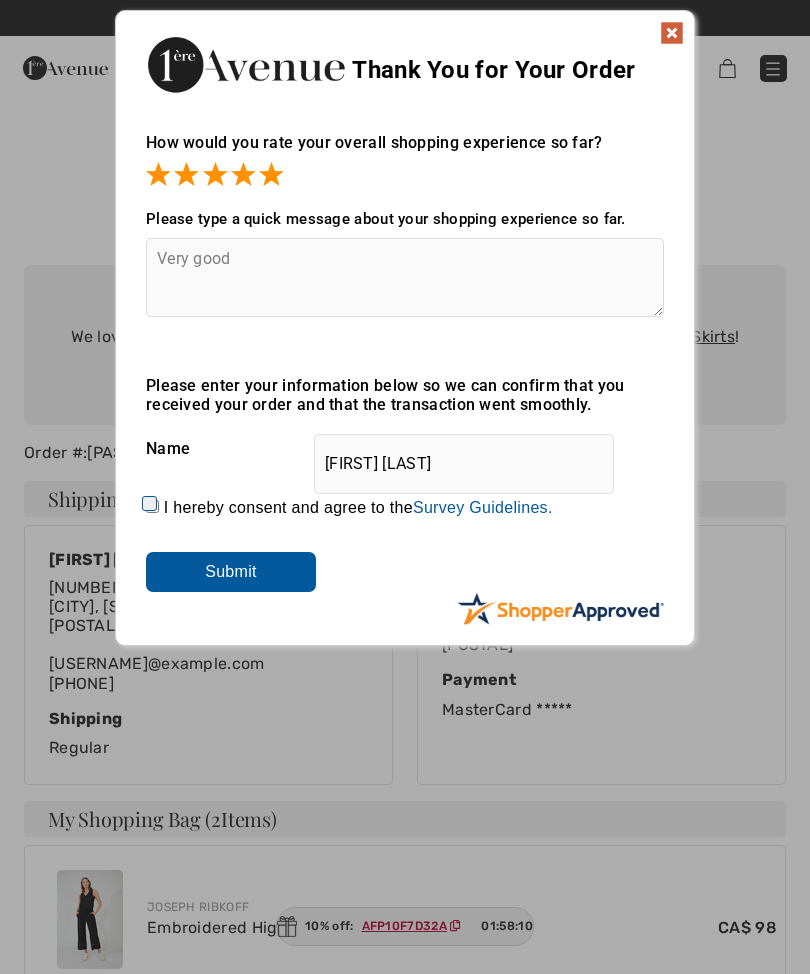 type on "Very good" 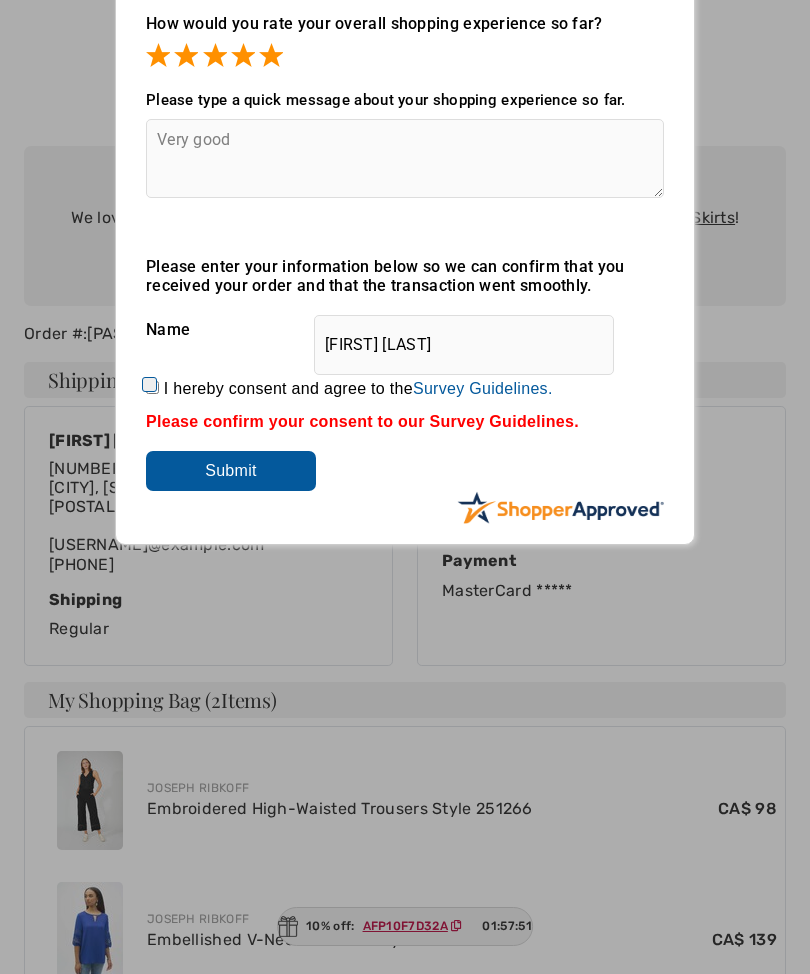 scroll, scrollTop: 0, scrollLeft: 0, axis: both 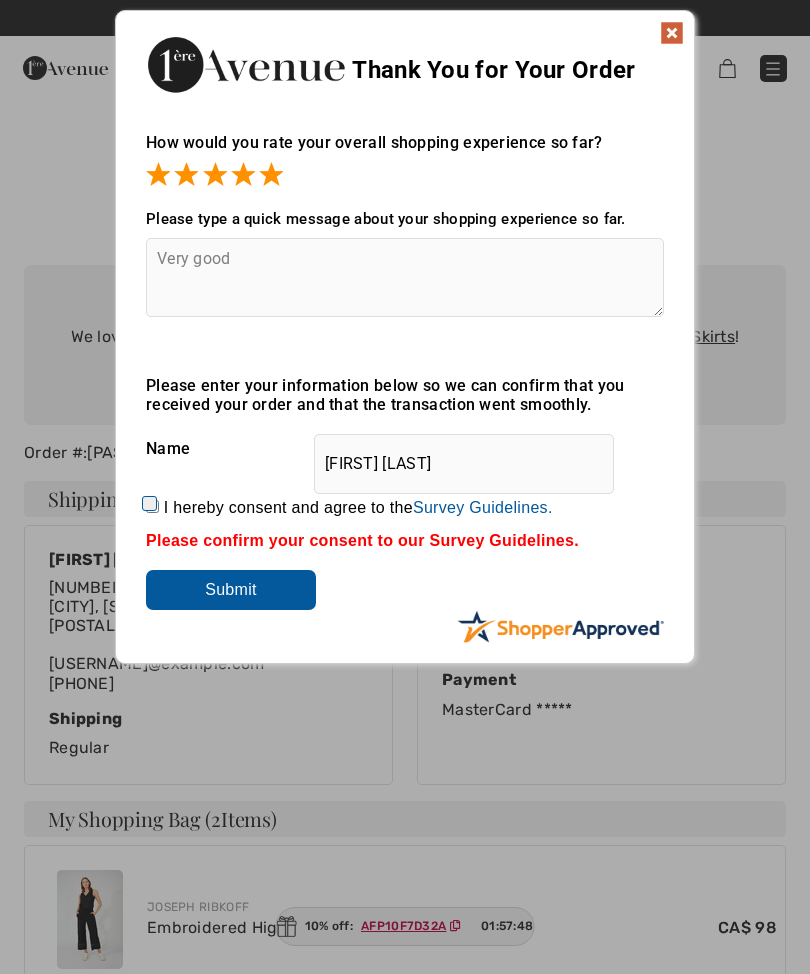click on "Submit" at bounding box center [231, 590] 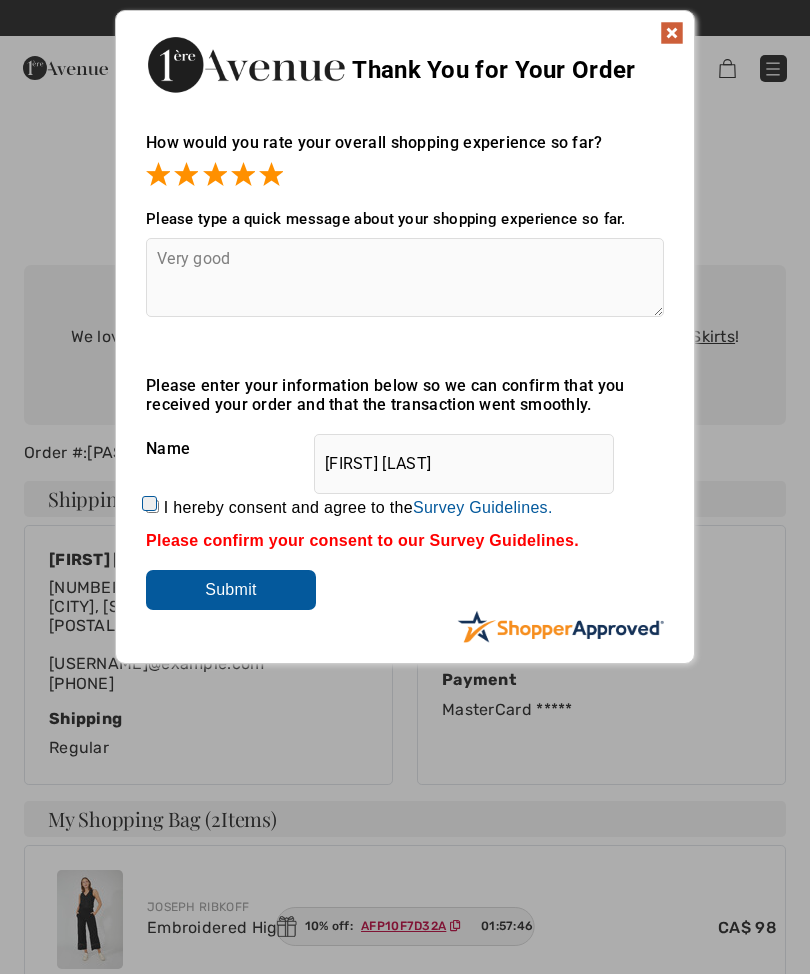 click on "Submit" at bounding box center (231, 590) 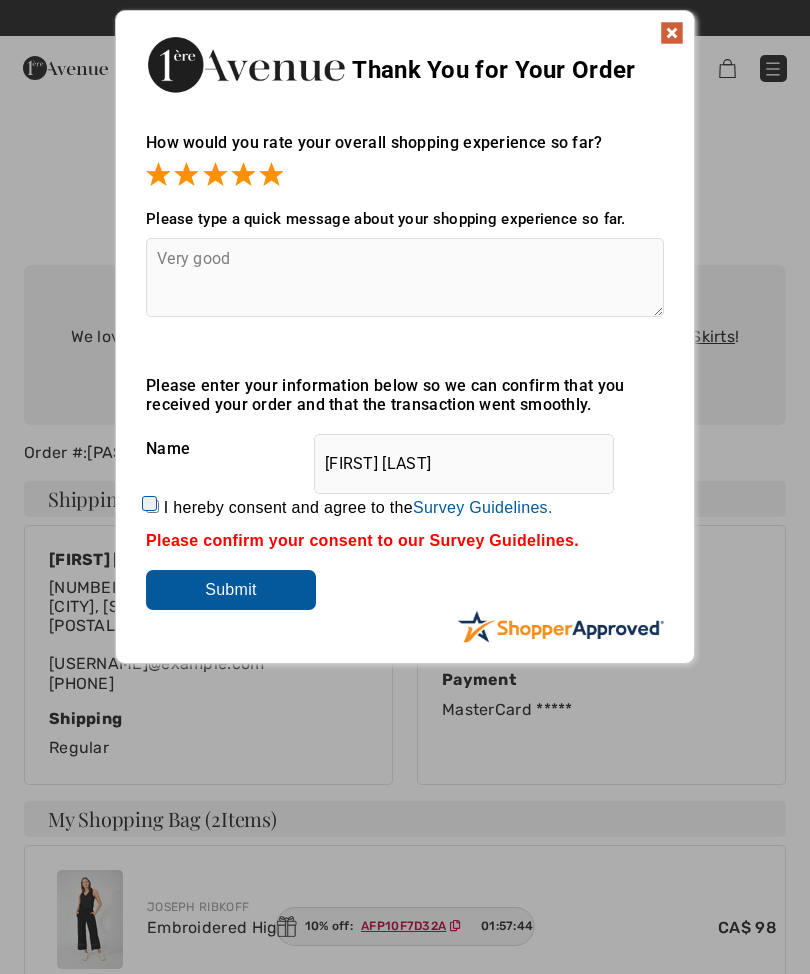 click at bounding box center (672, 33) 